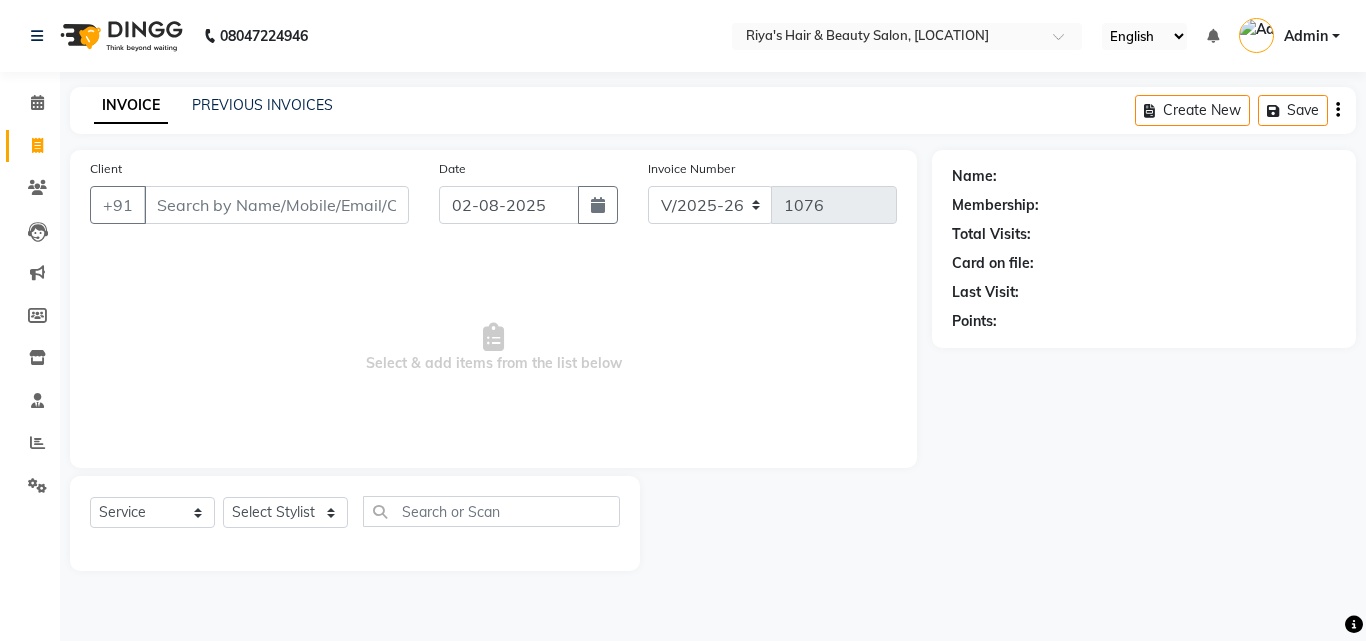 select on "5401" 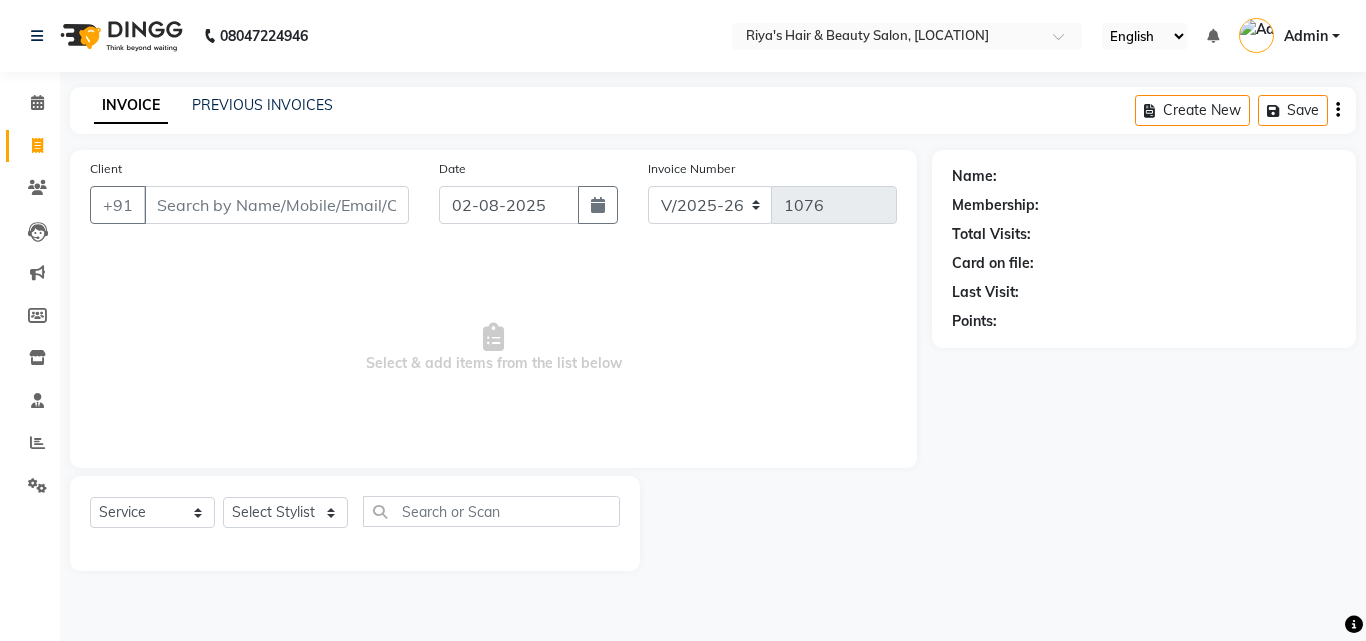 scroll, scrollTop: 0, scrollLeft: 0, axis: both 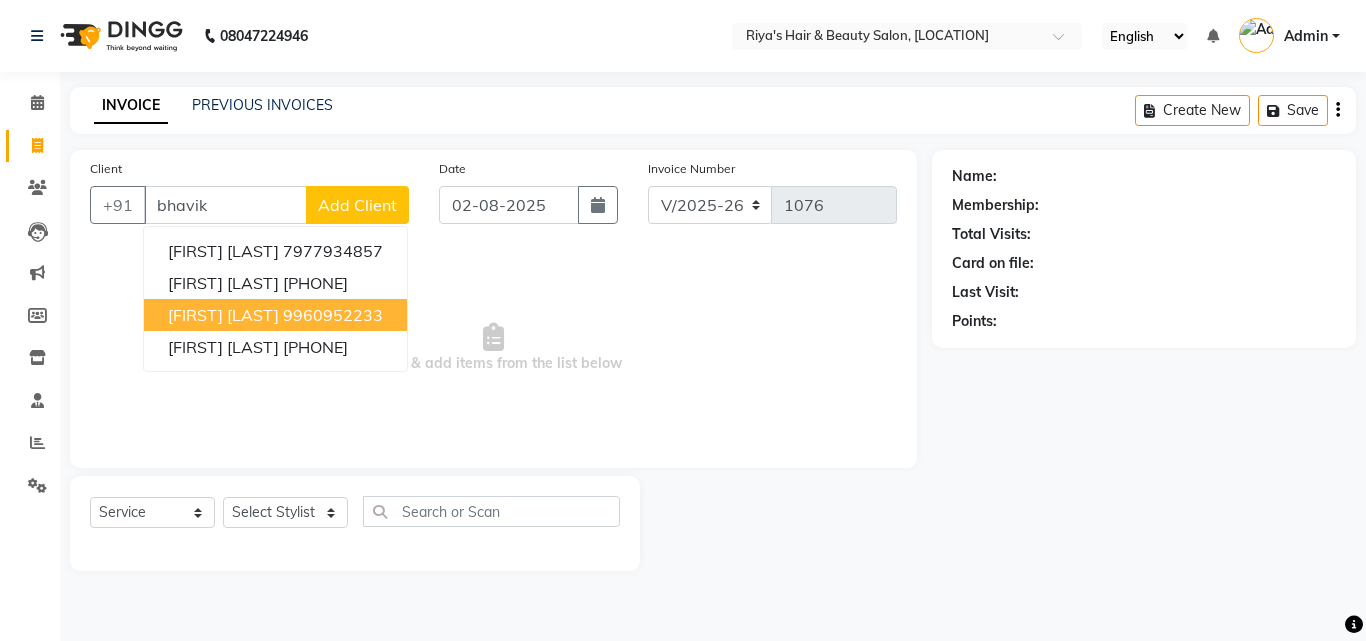 click on "[FIRST] [LAST]" at bounding box center [223, 315] 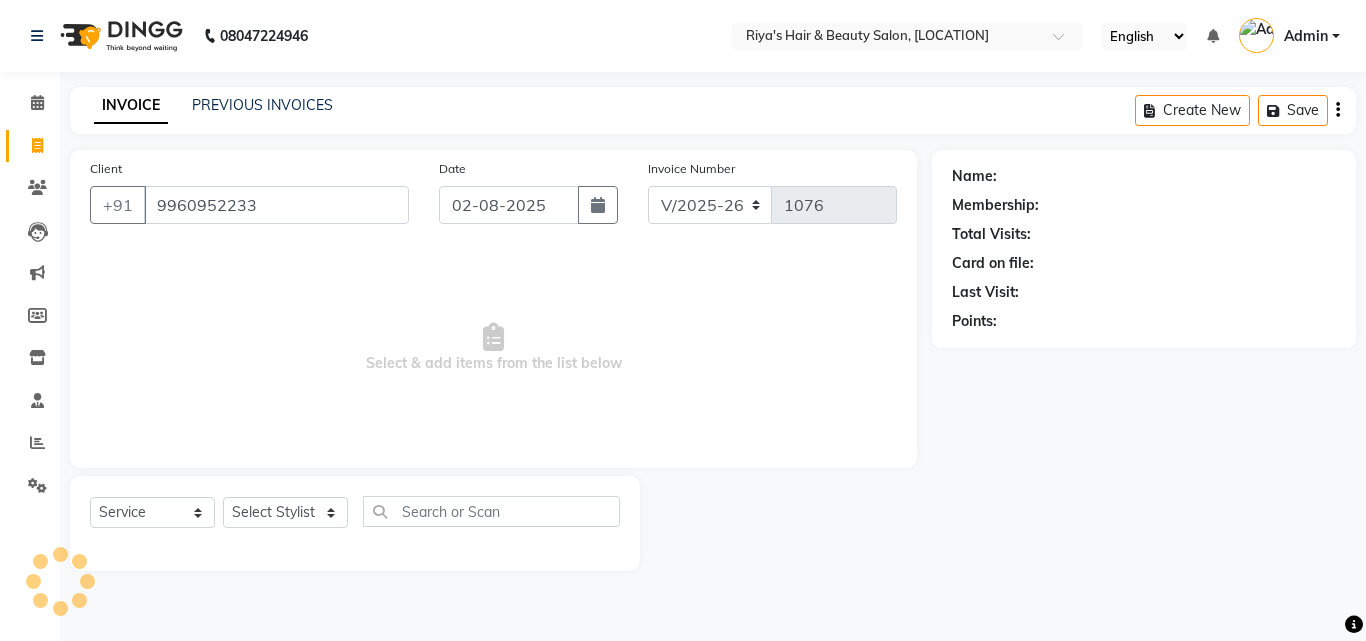 type on "9960952233" 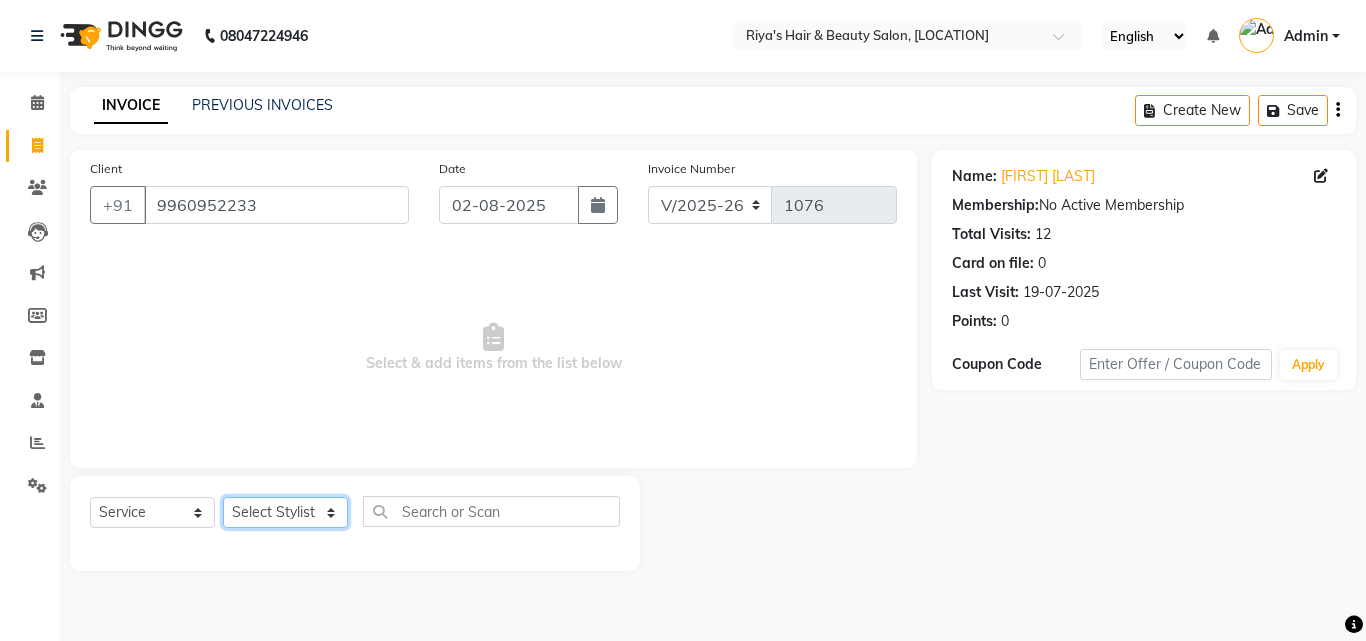 click on "Select Stylist [FIRST] [LAST] [FIRST] [LAST] [FIRST] [LAST] [FIRST] [LAST] [FIRST] [LAST] [FIRST] [LAST] [FIRST] [LAST] [FIRST] [LAST]" 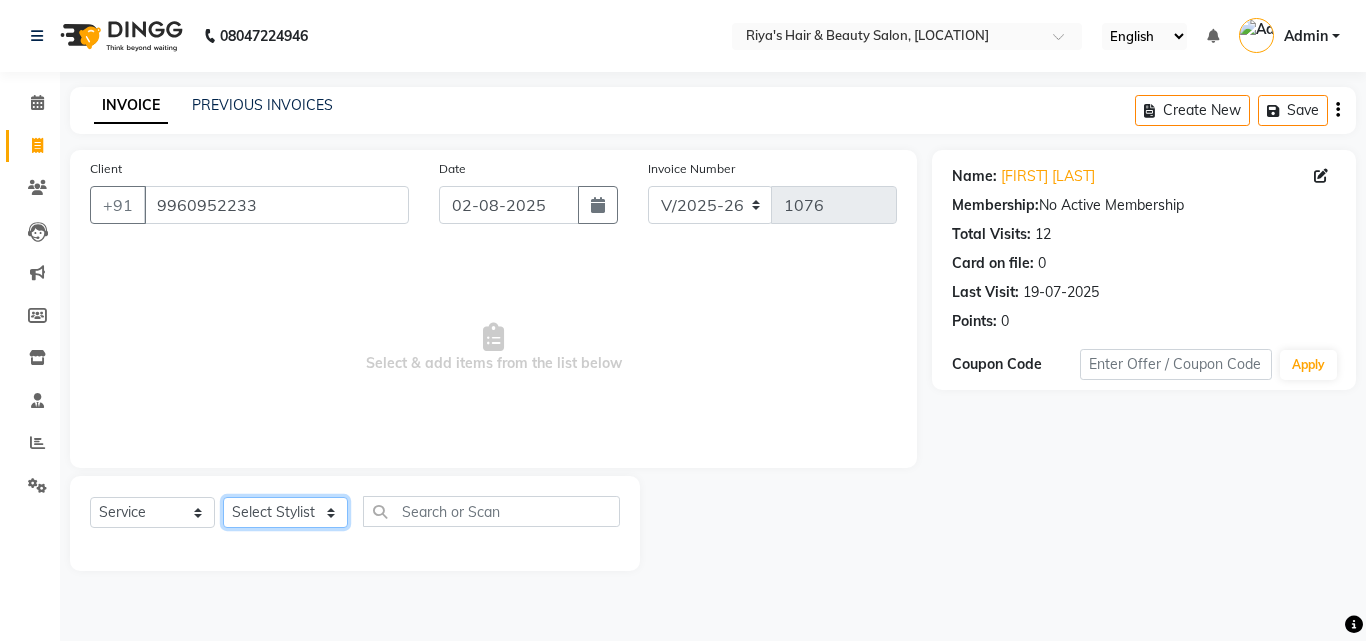 select on "[POSTAL_CODE]" 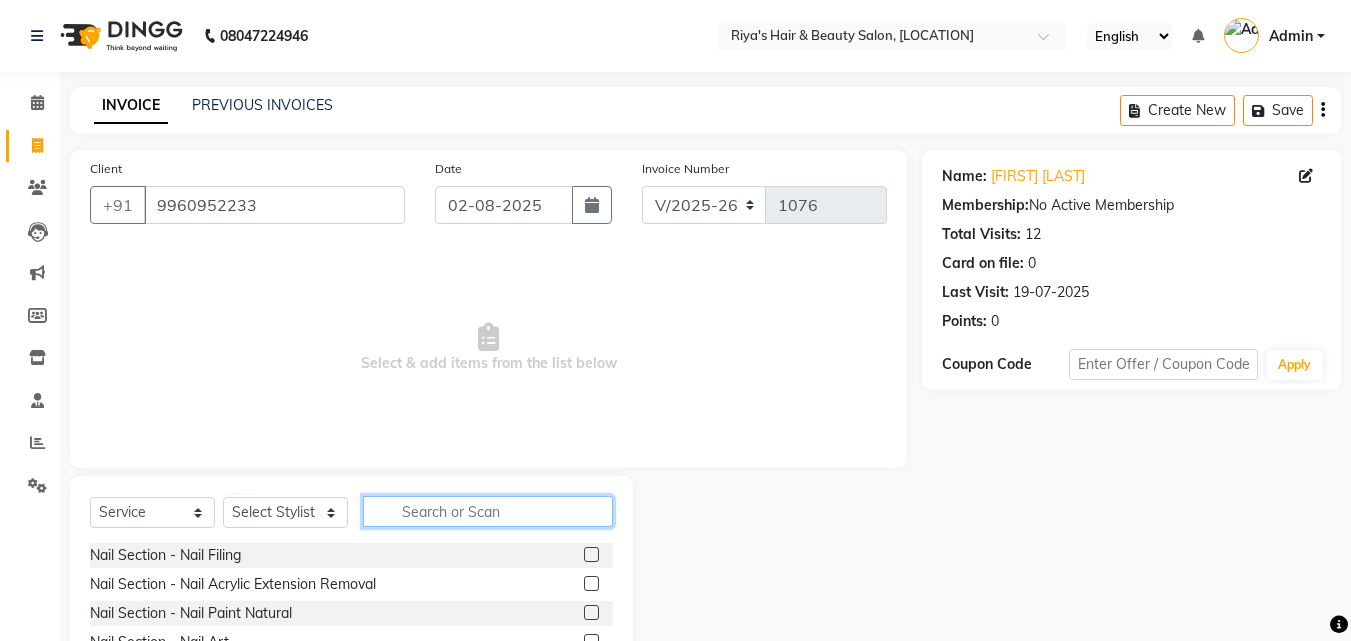 click 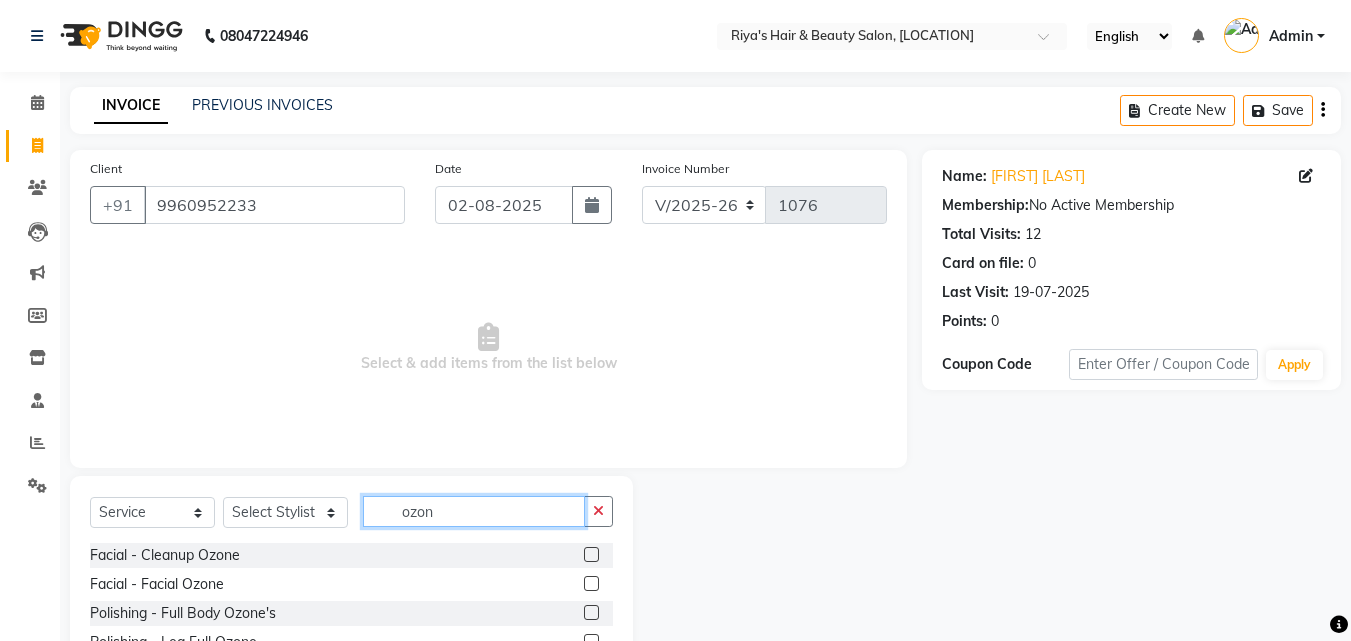type on "ozon" 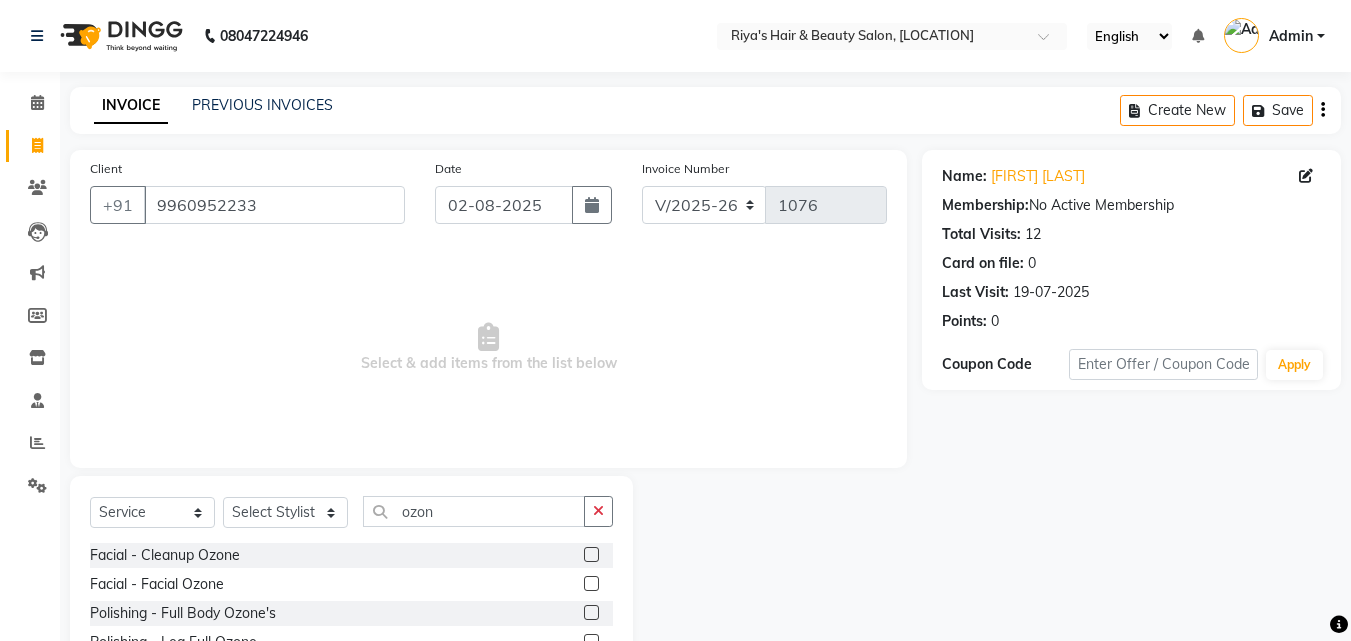 click 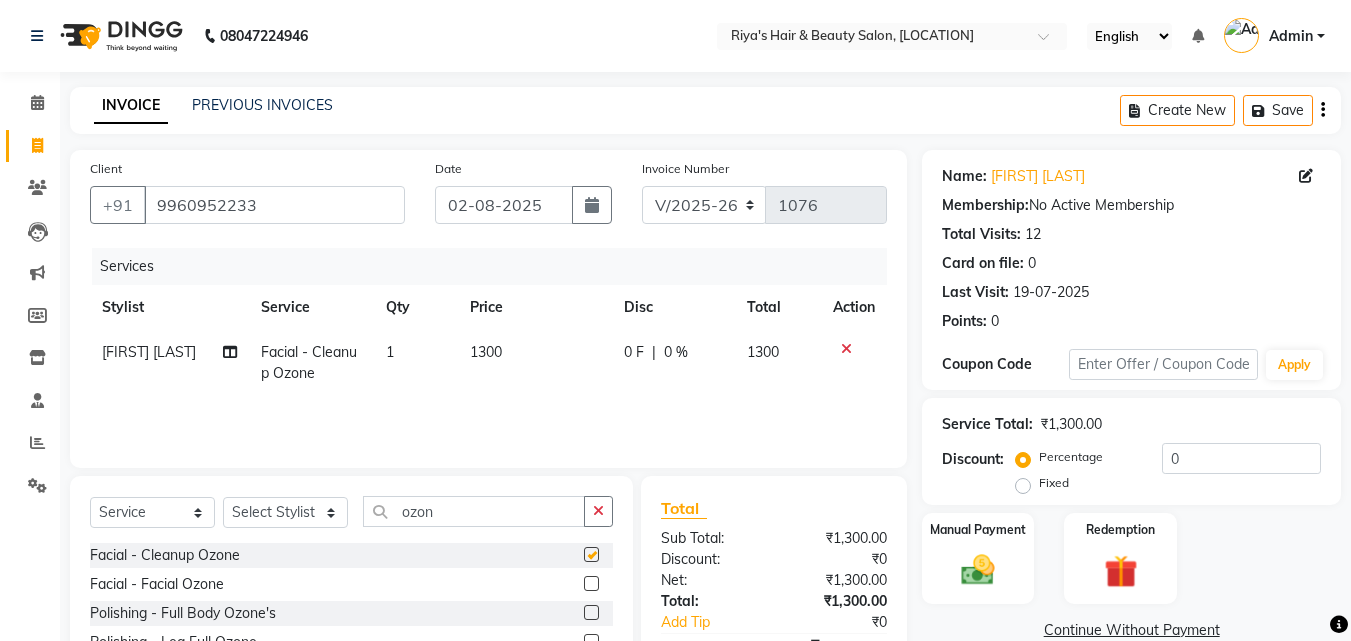 checkbox on "false" 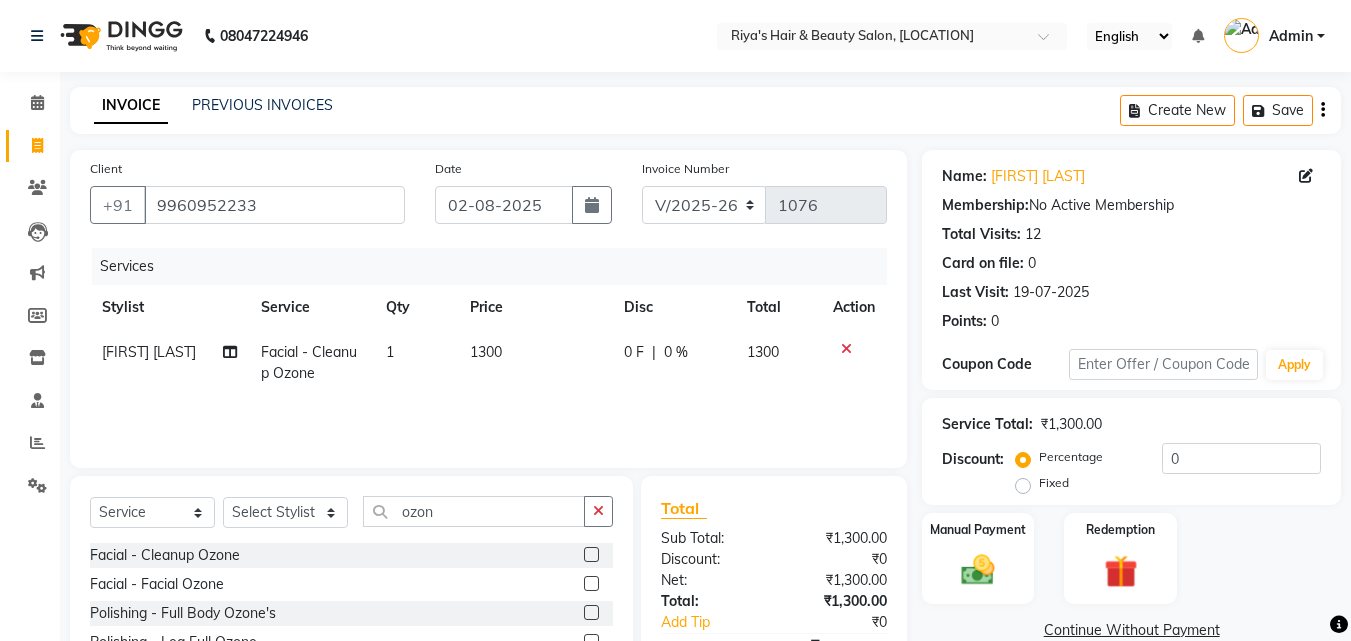 click on "1300" 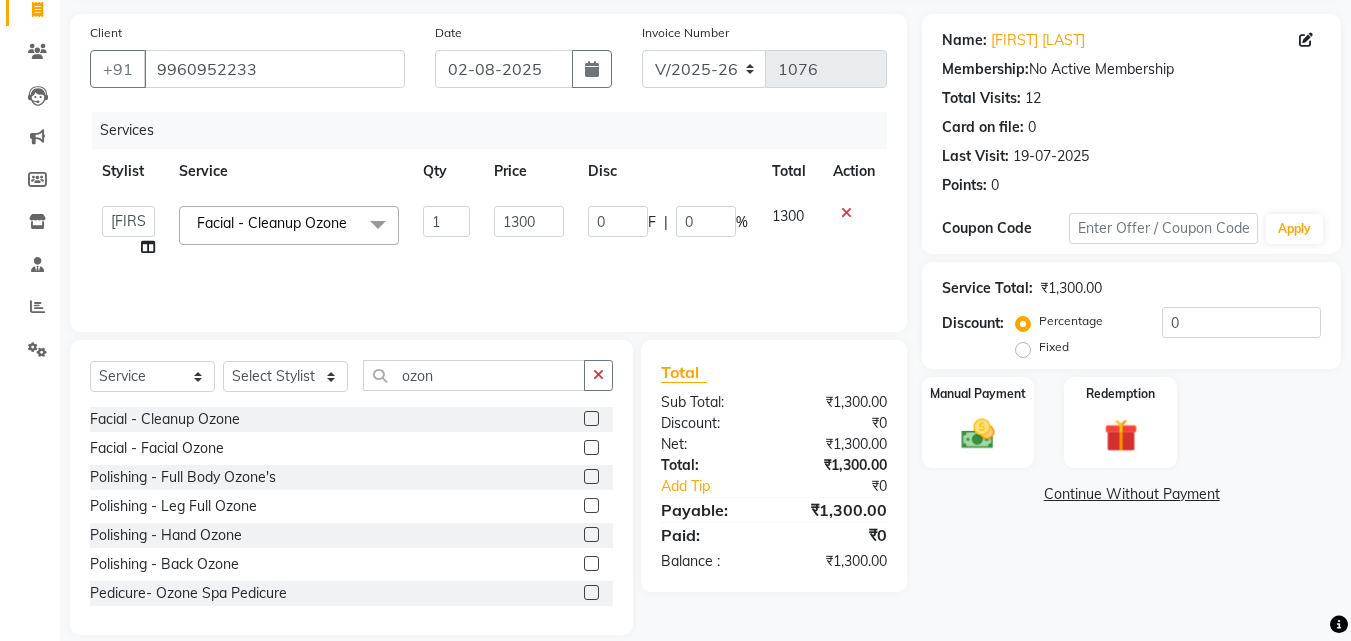 scroll, scrollTop: 160, scrollLeft: 0, axis: vertical 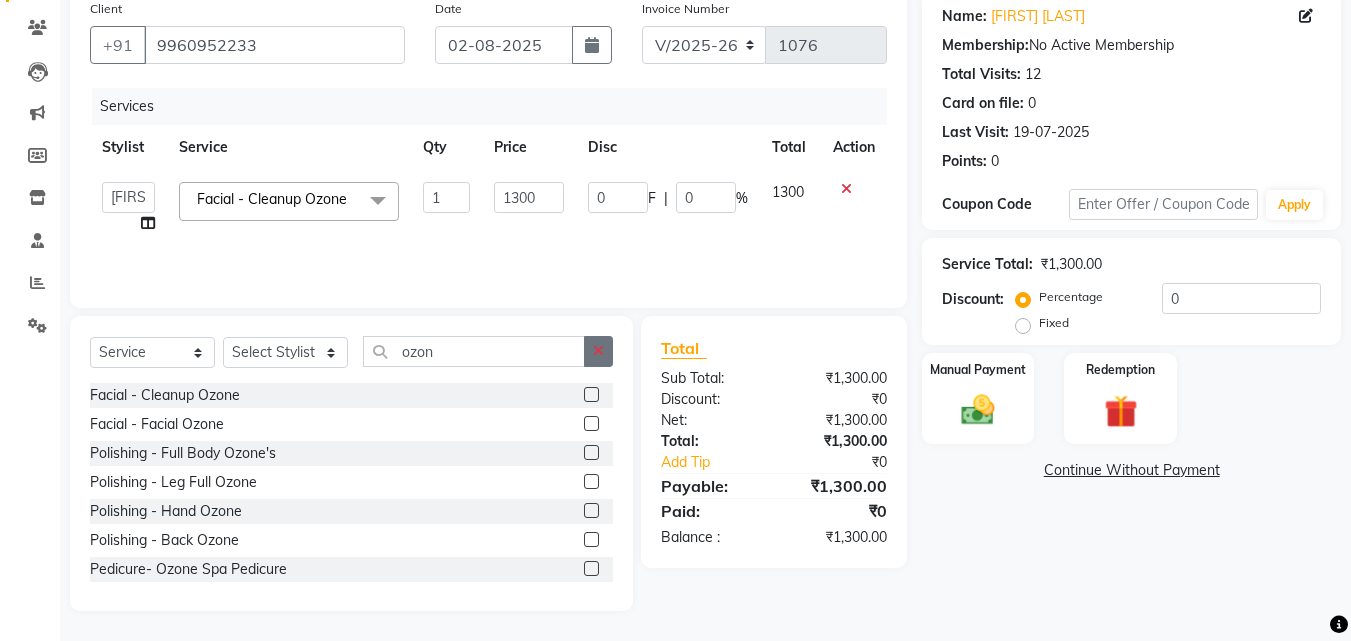 click 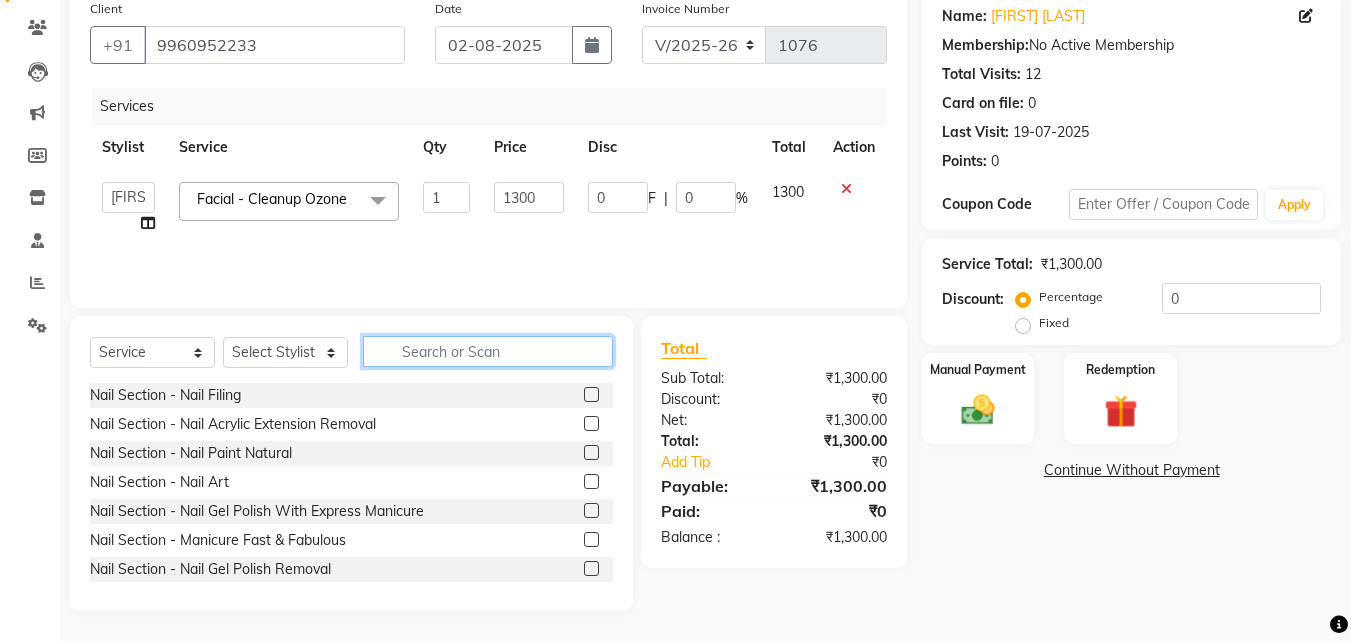 click 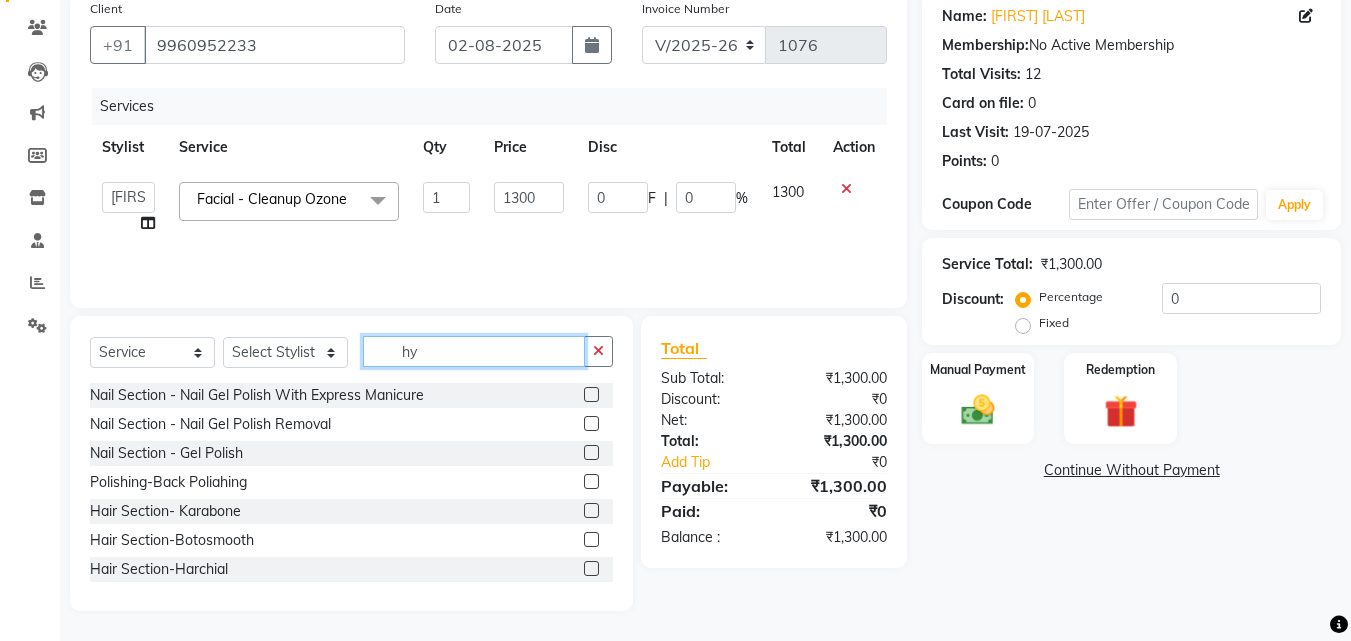 scroll, scrollTop: 117, scrollLeft: 0, axis: vertical 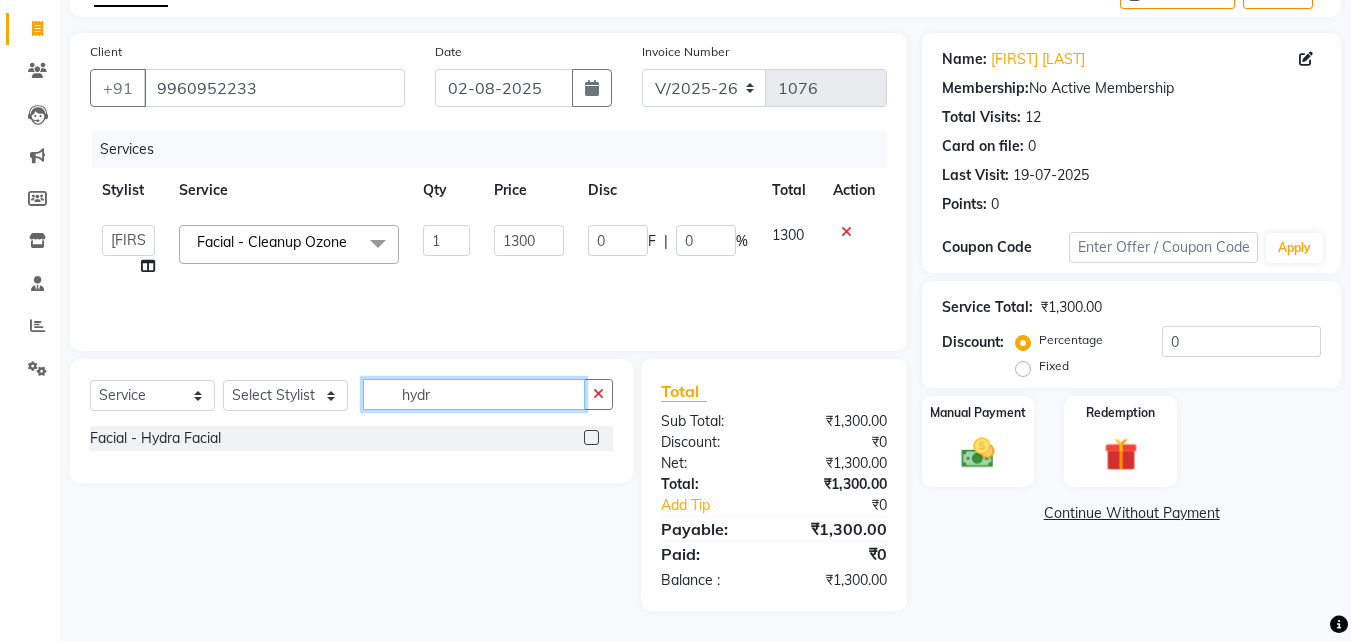 type on "hydr" 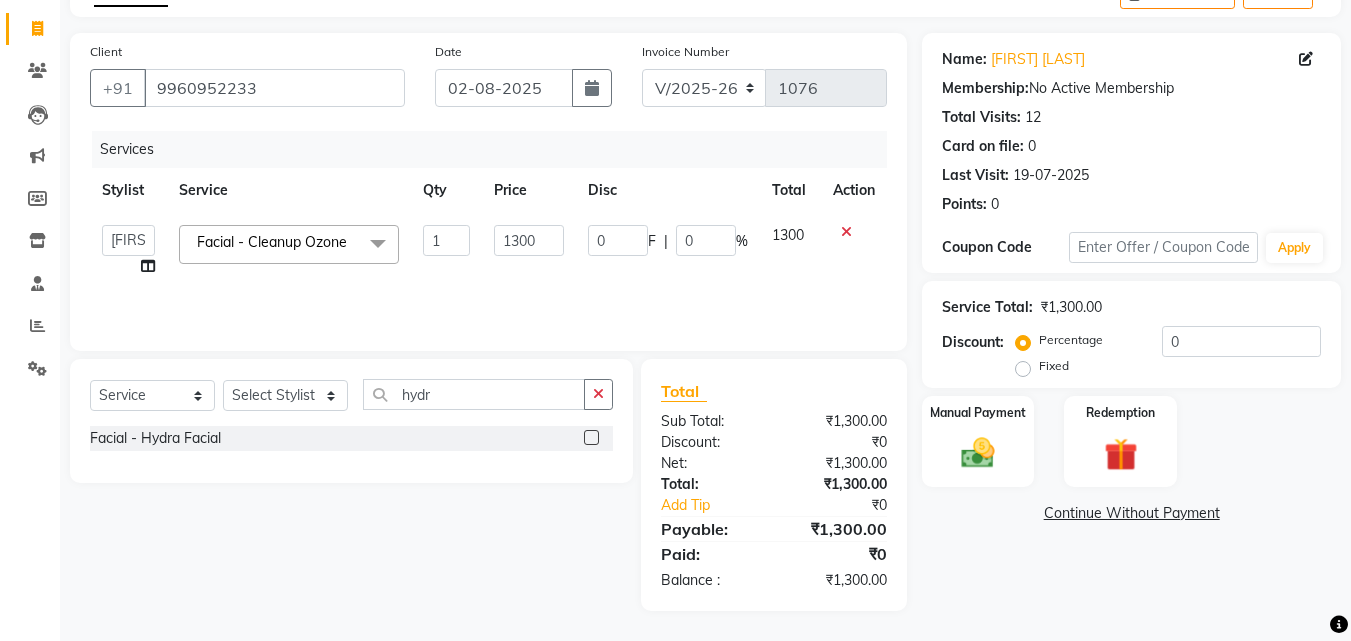 click 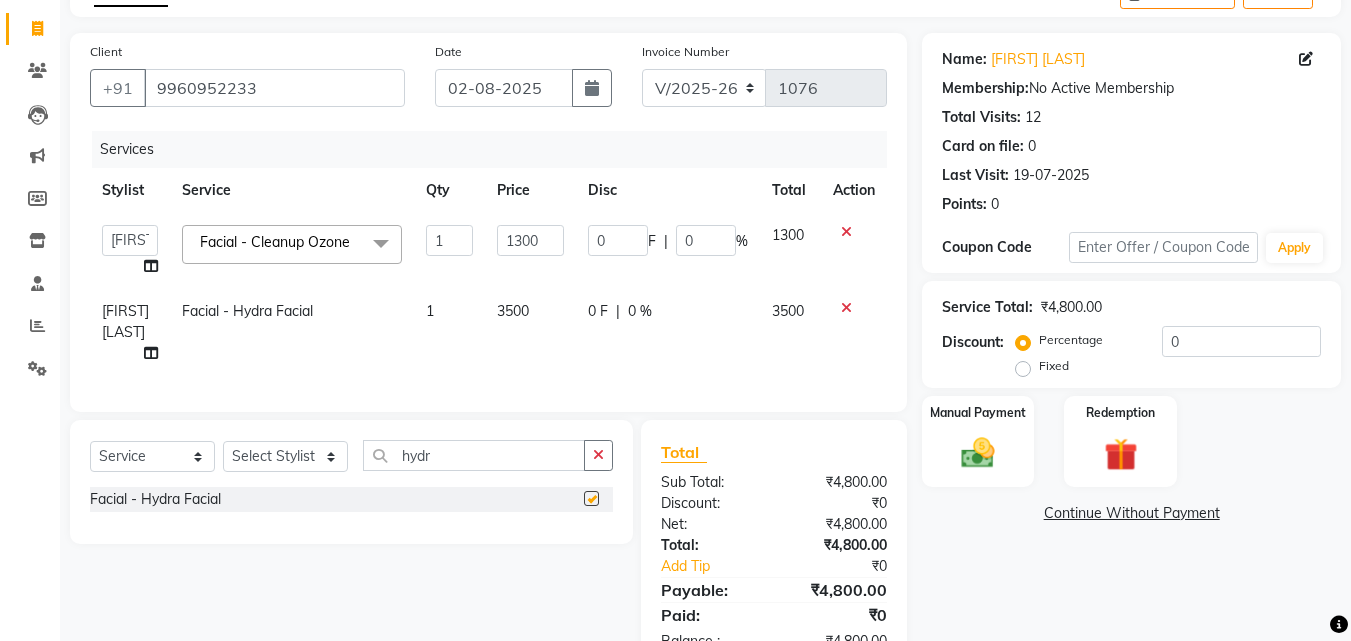 checkbox on "false" 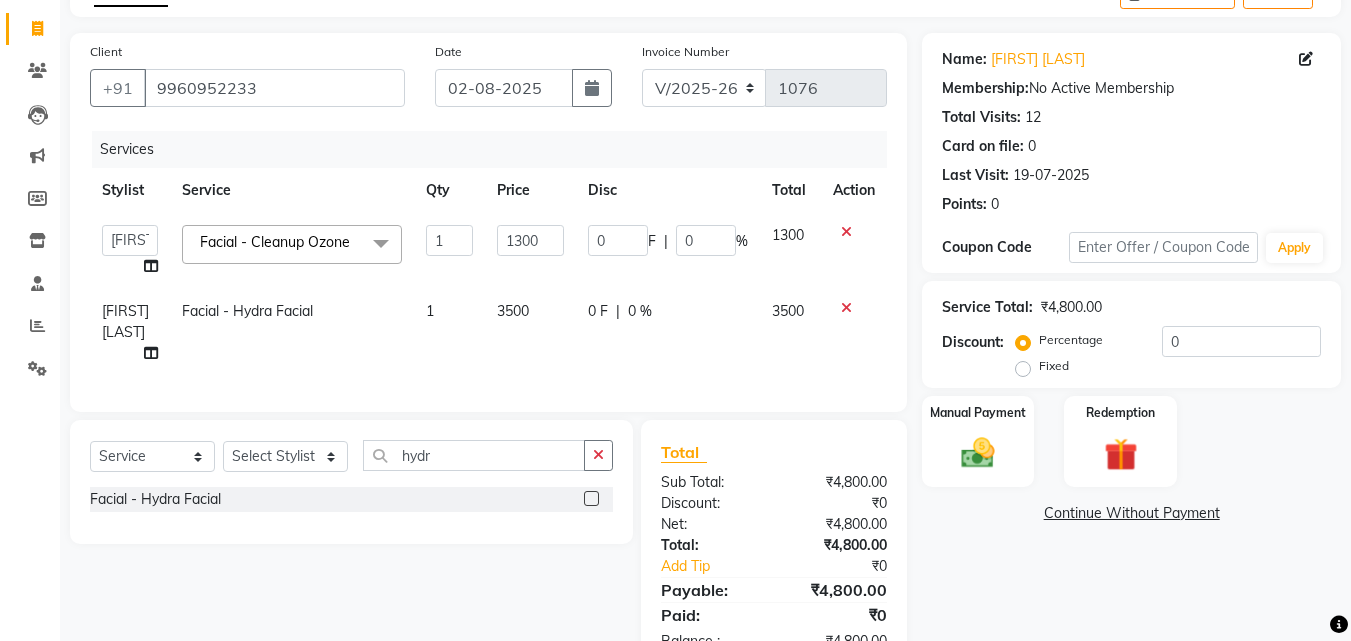 click 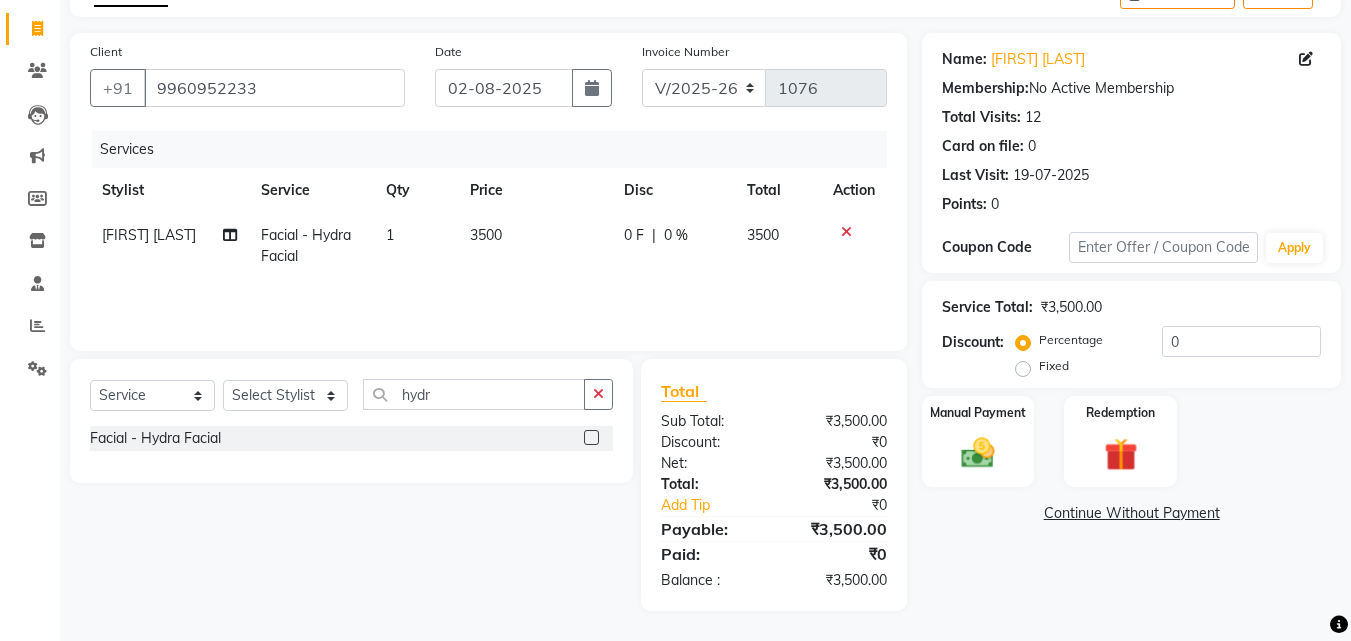 click on "3500" 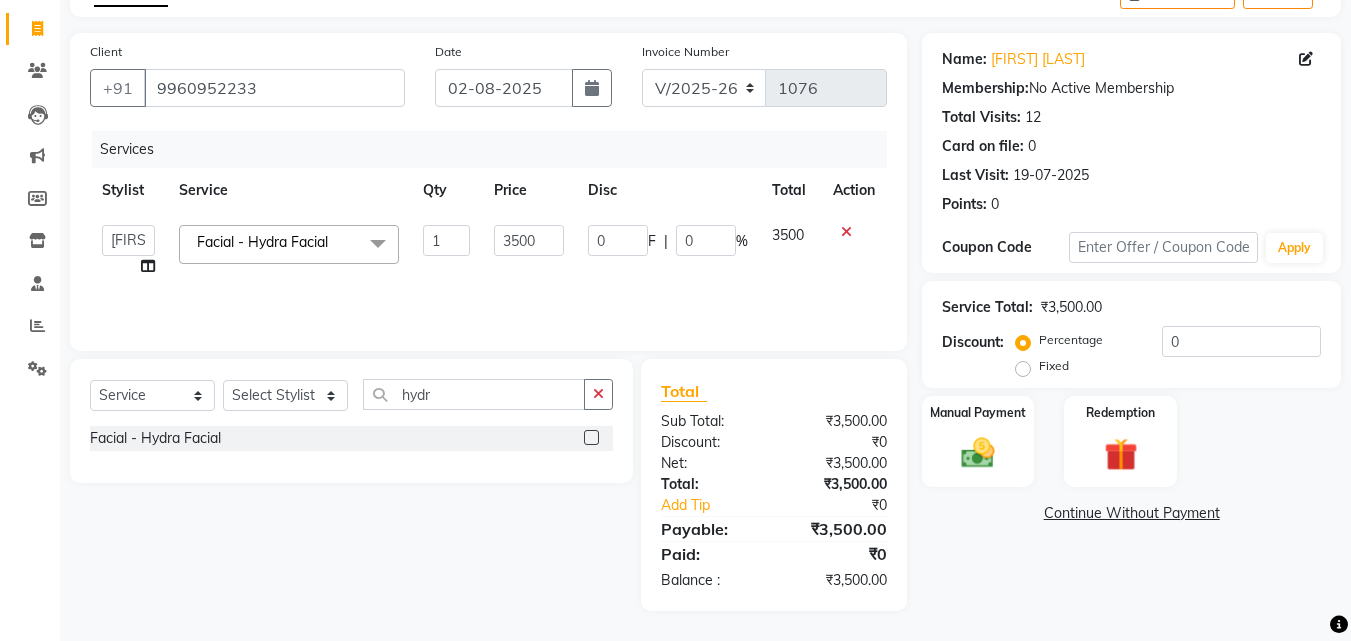 click on "3500" 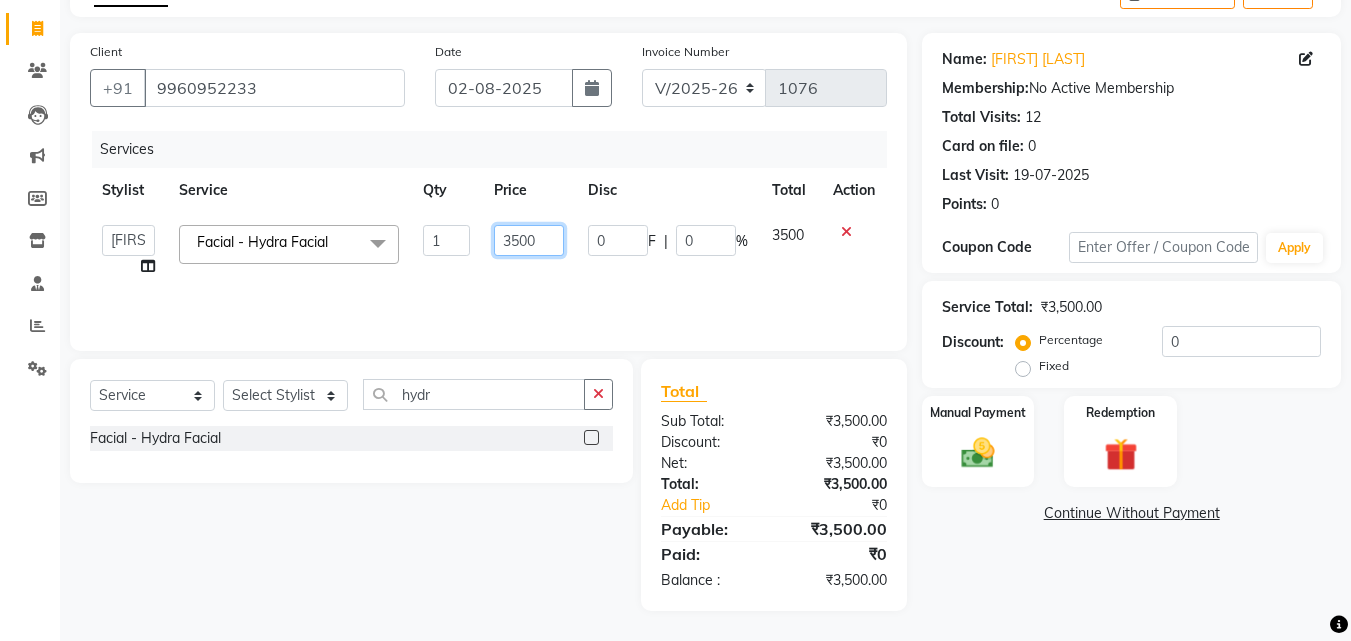 click on "3500" 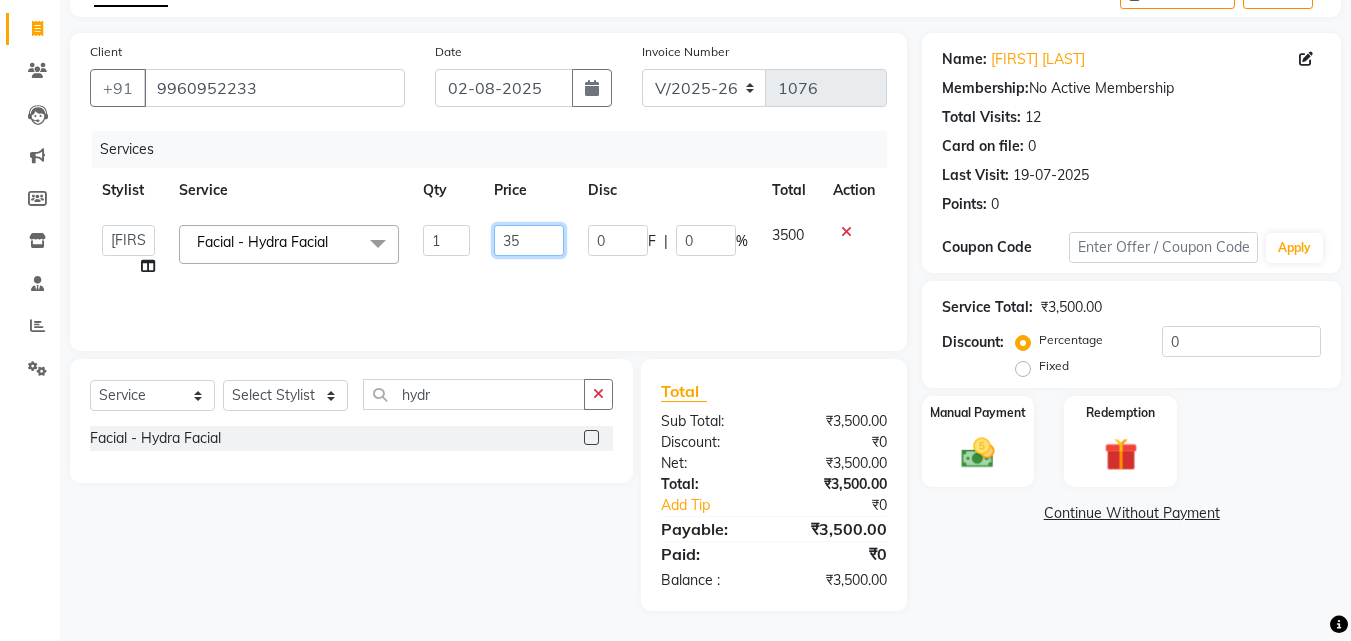 type on "3" 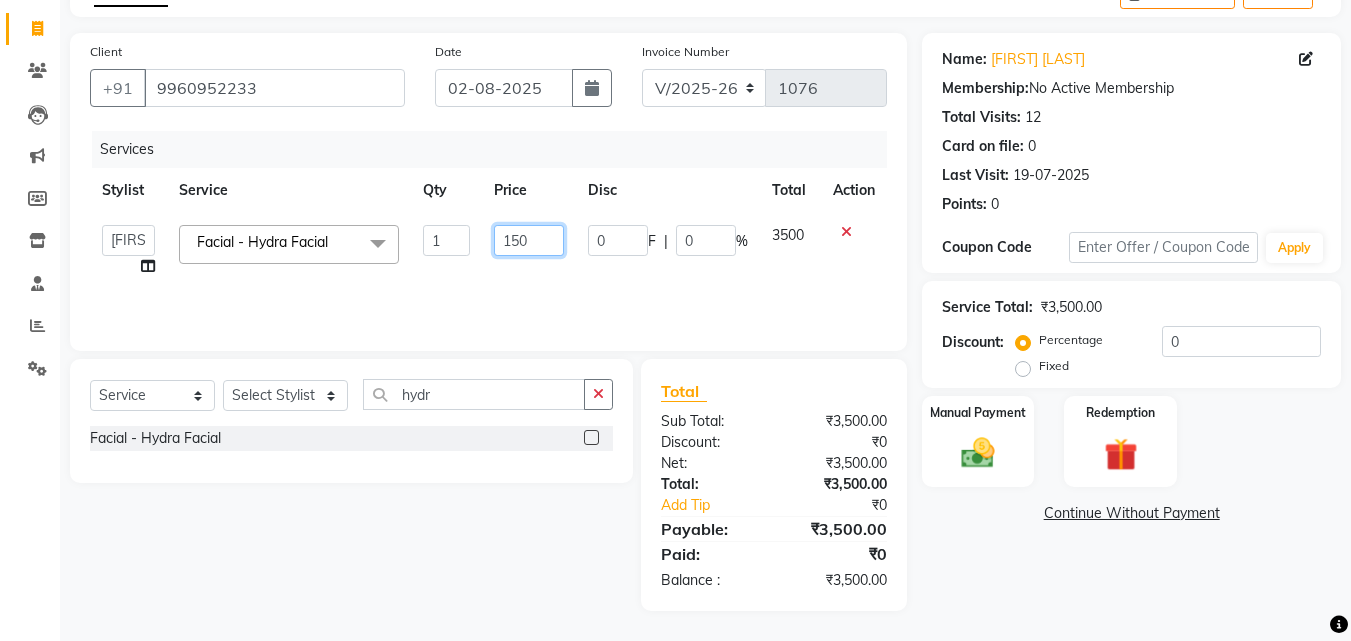 type on "1500" 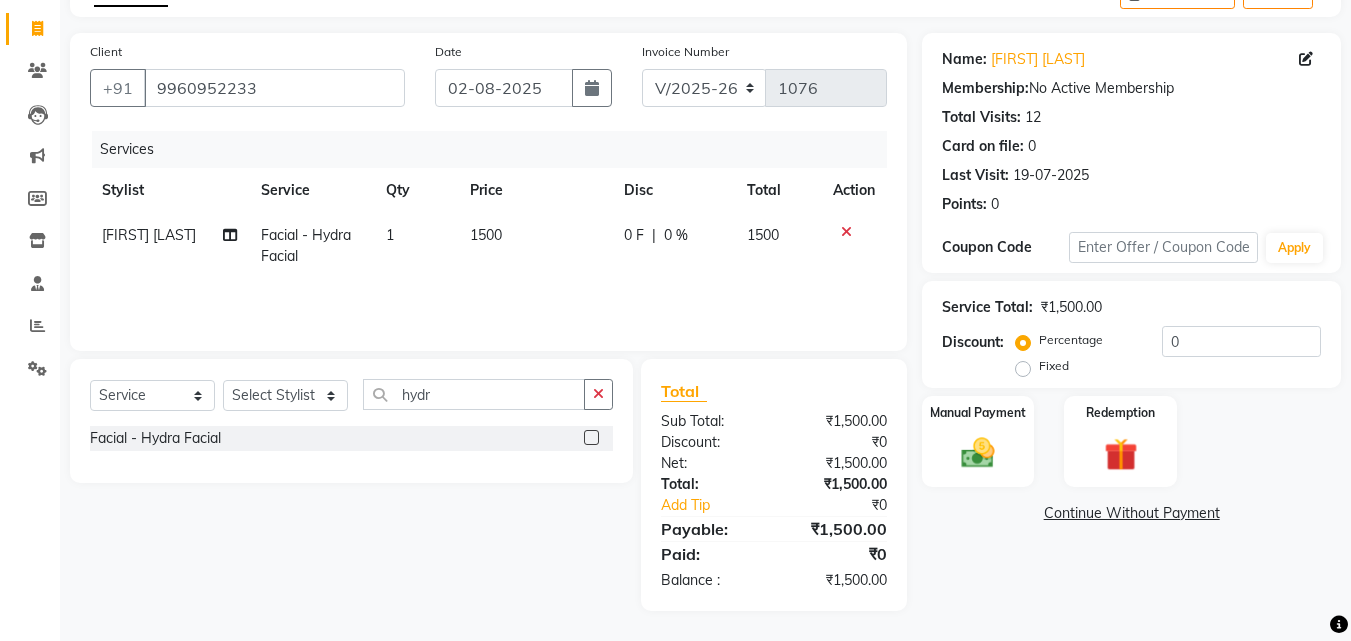 click on "Services Stylist Service Qty Price Disc Total Action [FIRST] [LAST] Facial - Hydra Facial  1 1500 0 F | 0 % 1500" 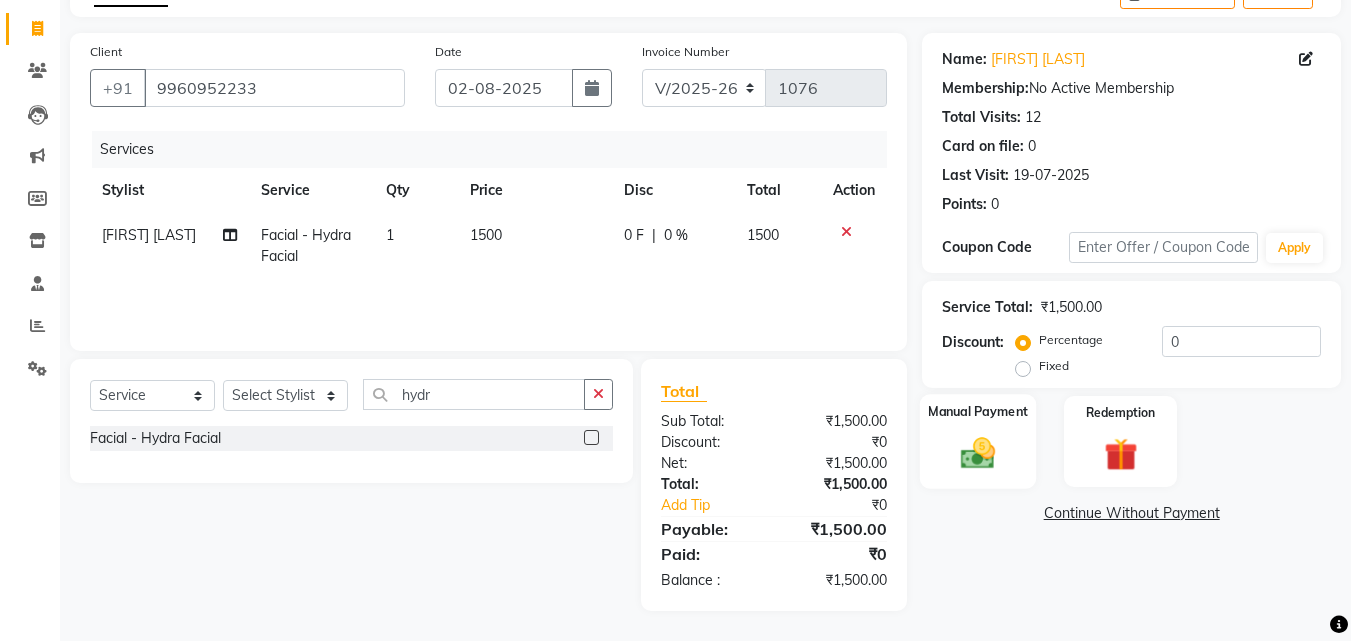 click 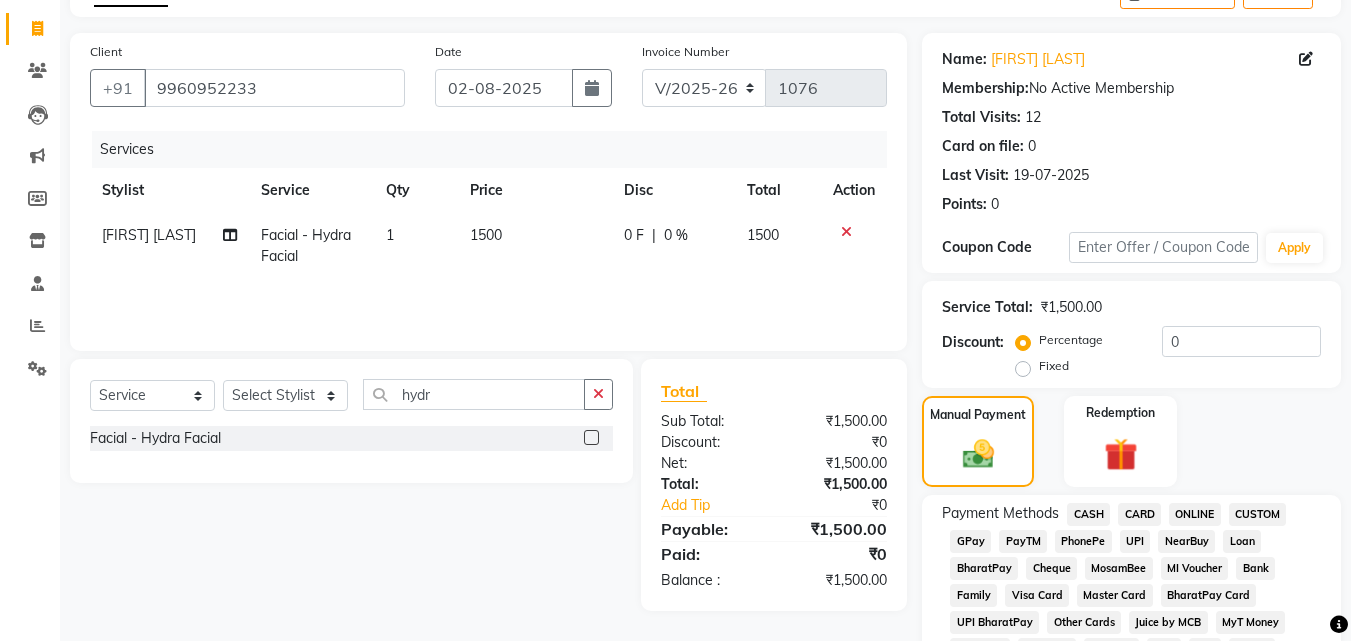 click on "CASH" 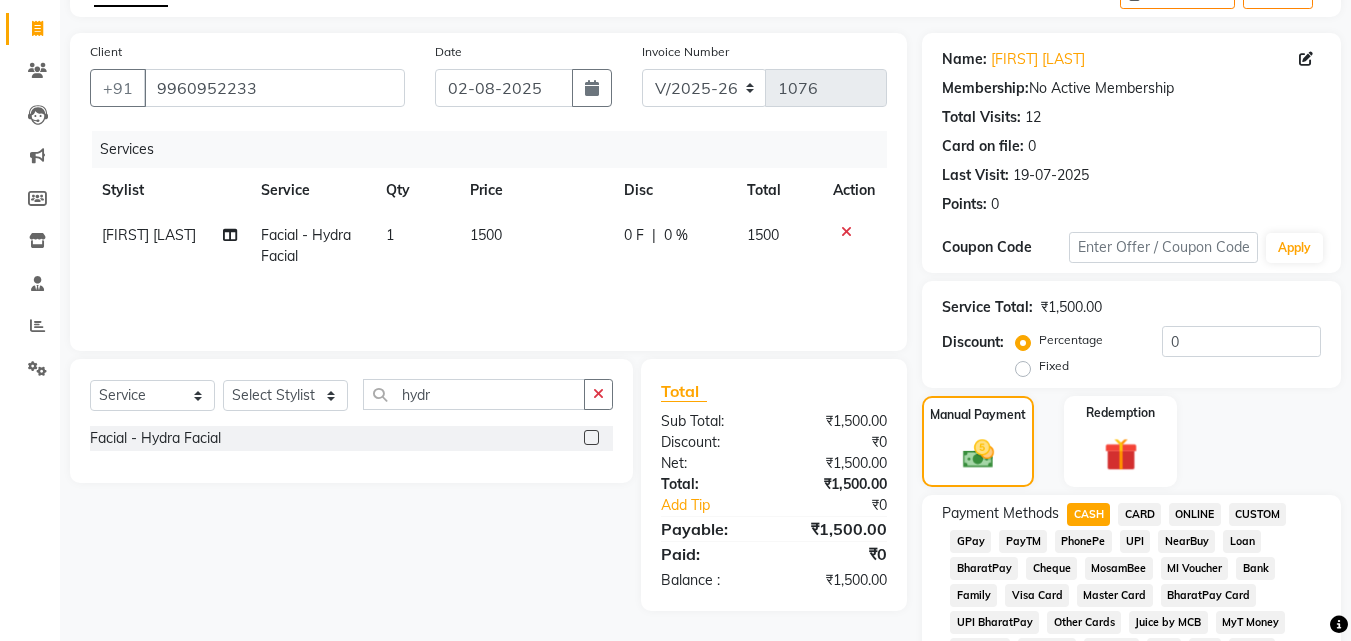 scroll, scrollTop: 677, scrollLeft: 0, axis: vertical 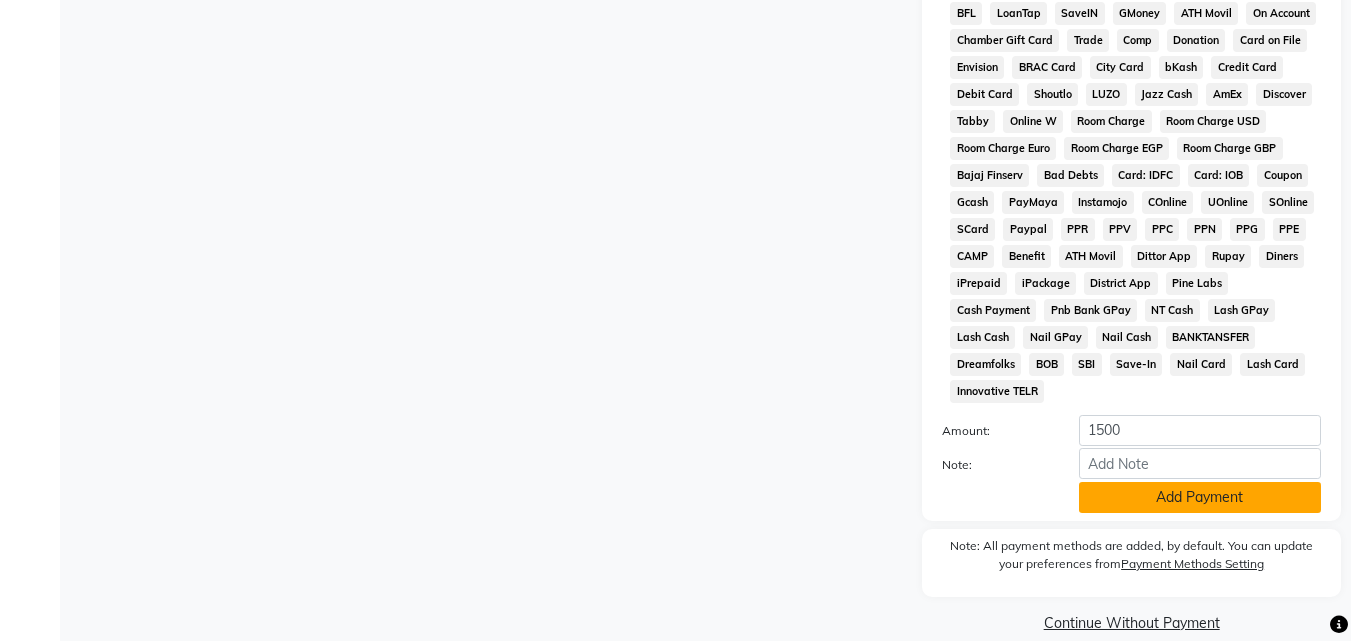 click on "Add Payment" 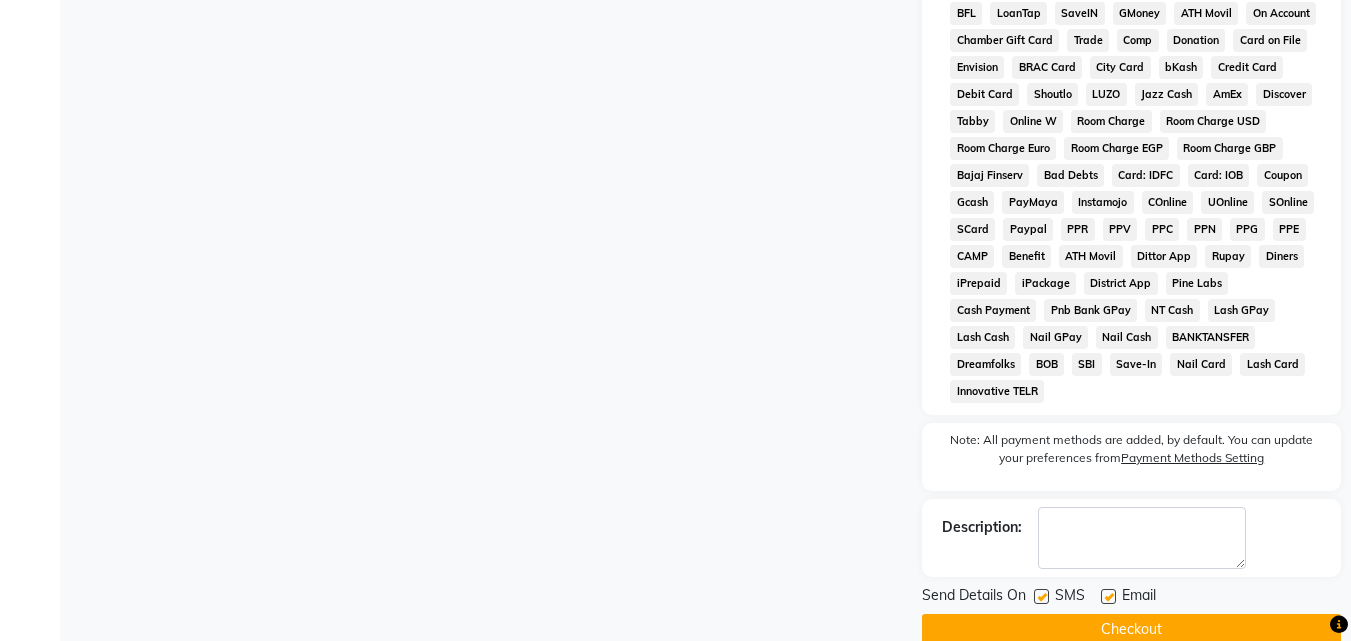 click on "Checkout" 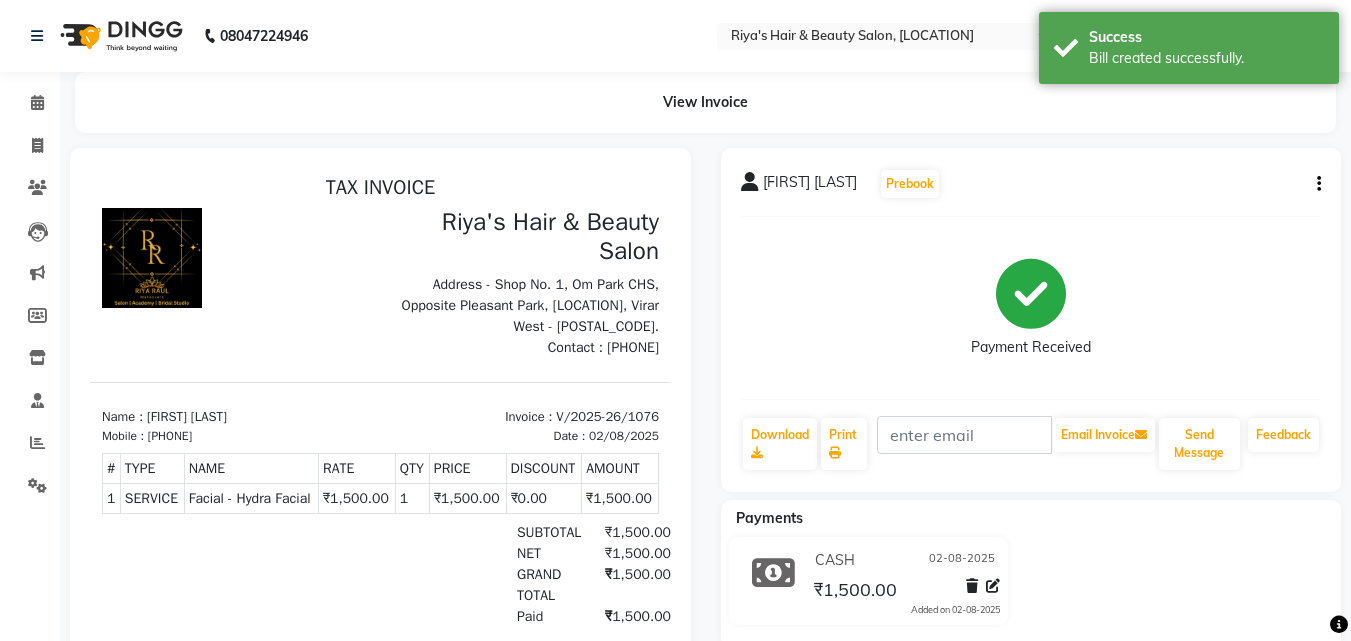 scroll, scrollTop: 0, scrollLeft: 0, axis: both 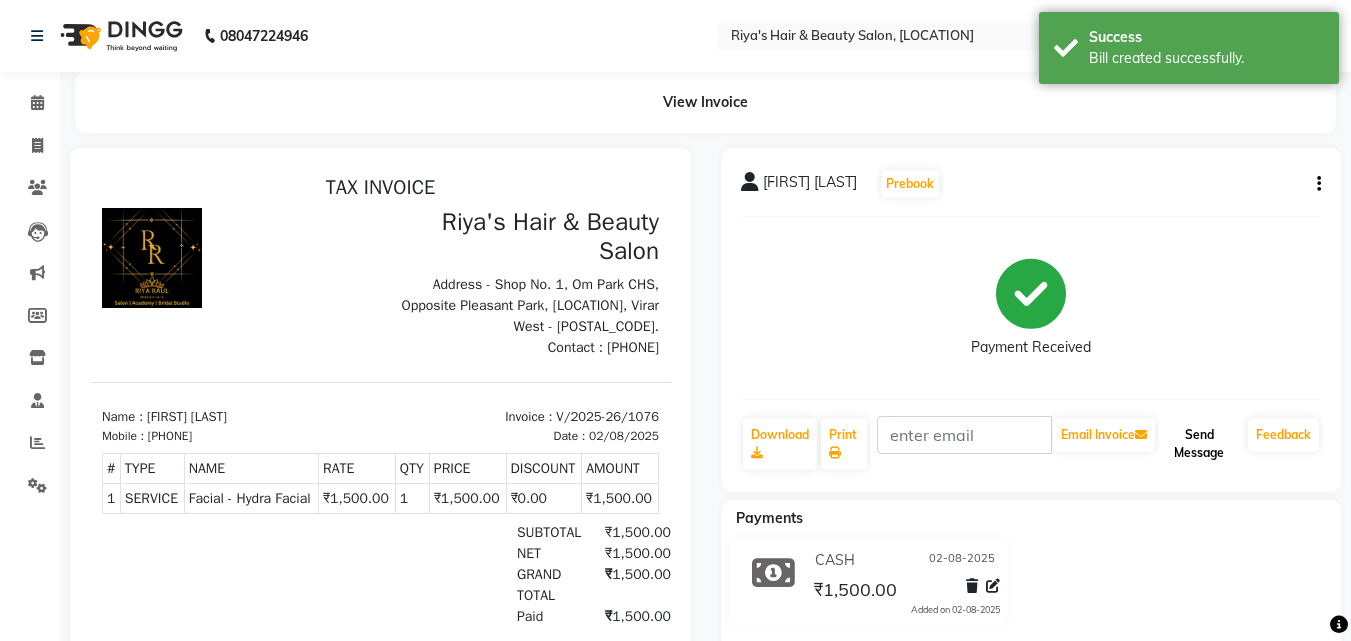 click on "Send Message" 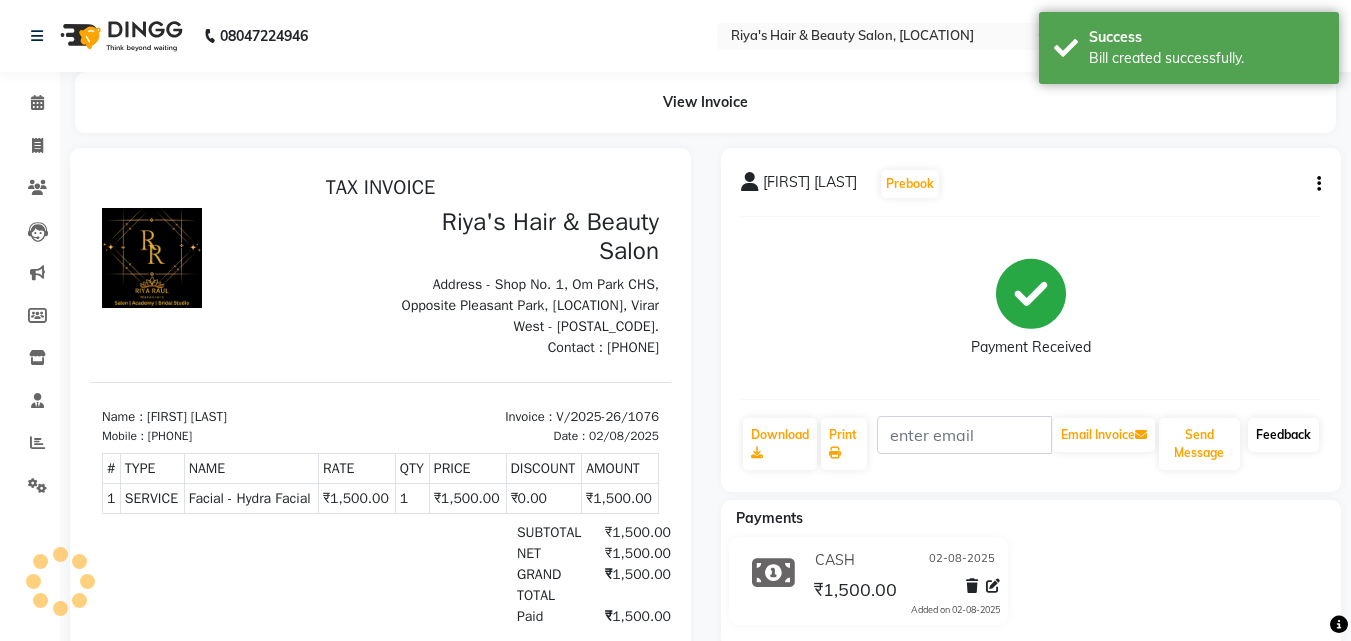 click on "Feedback" 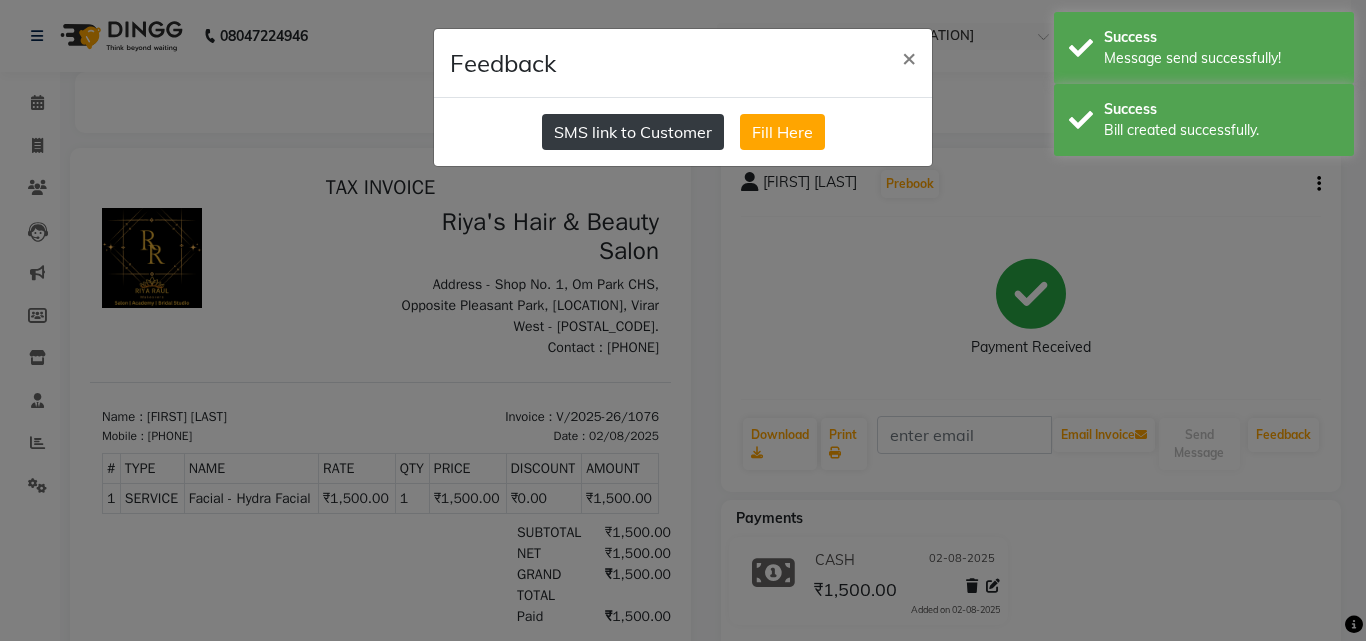 click on "SMS link to Customer" 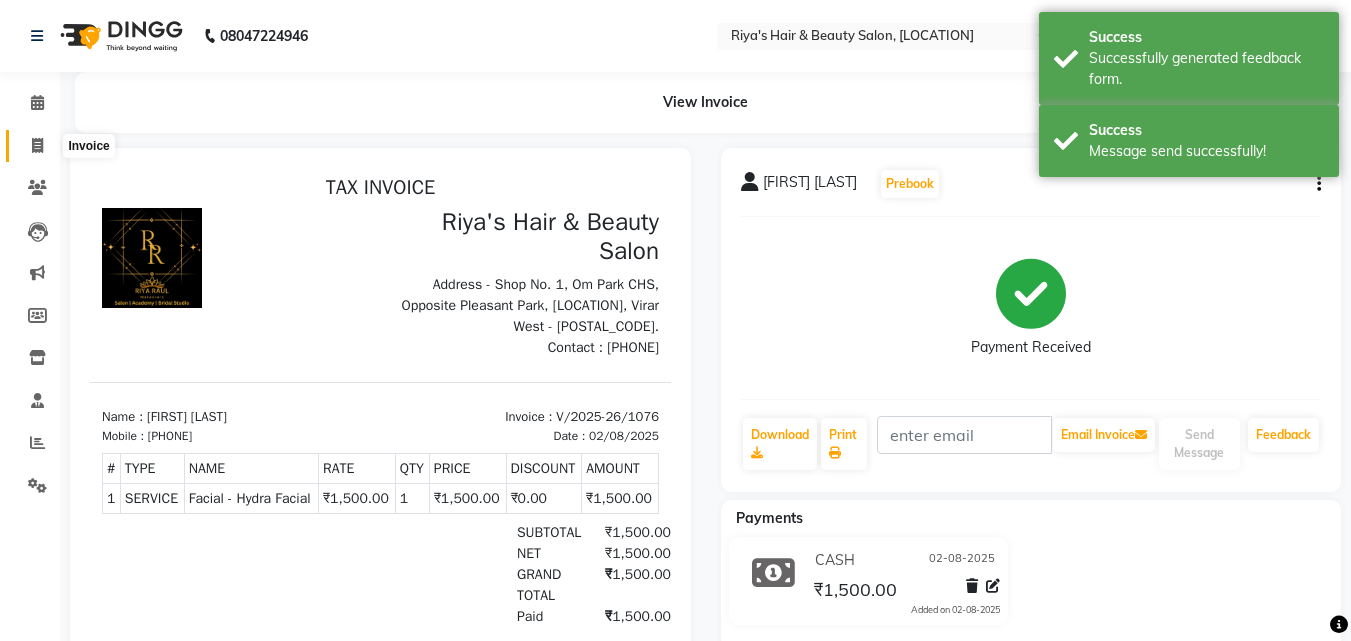 click 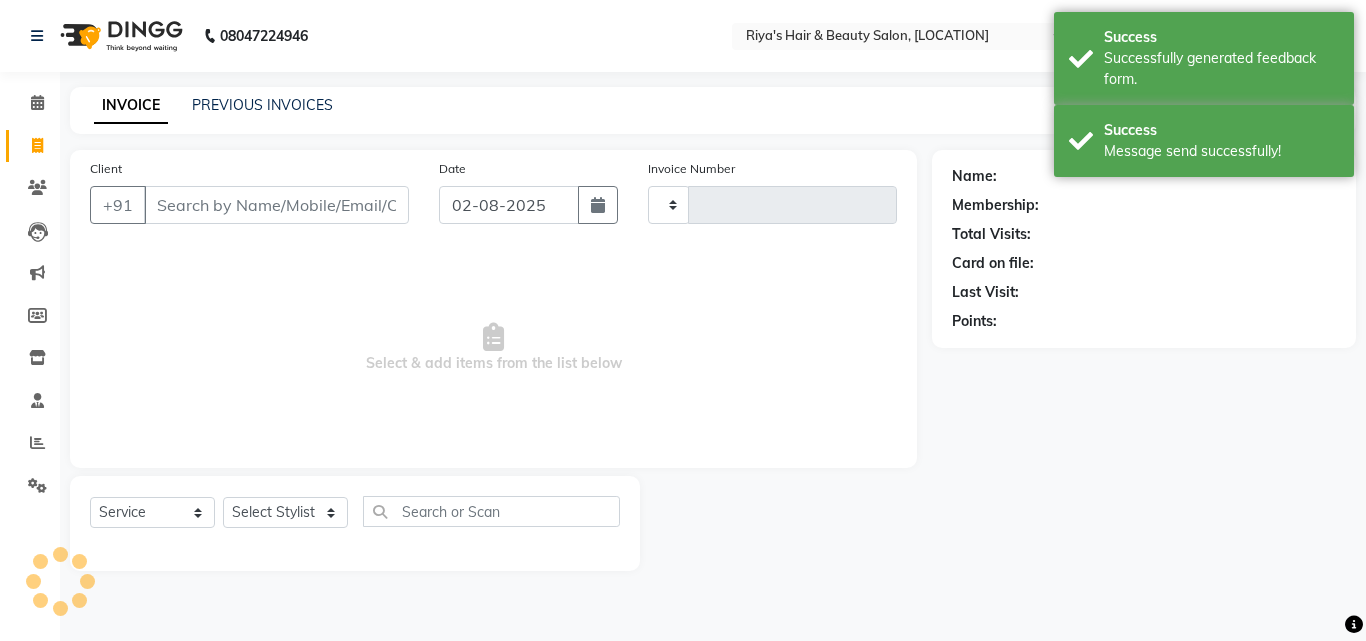 type on "1077" 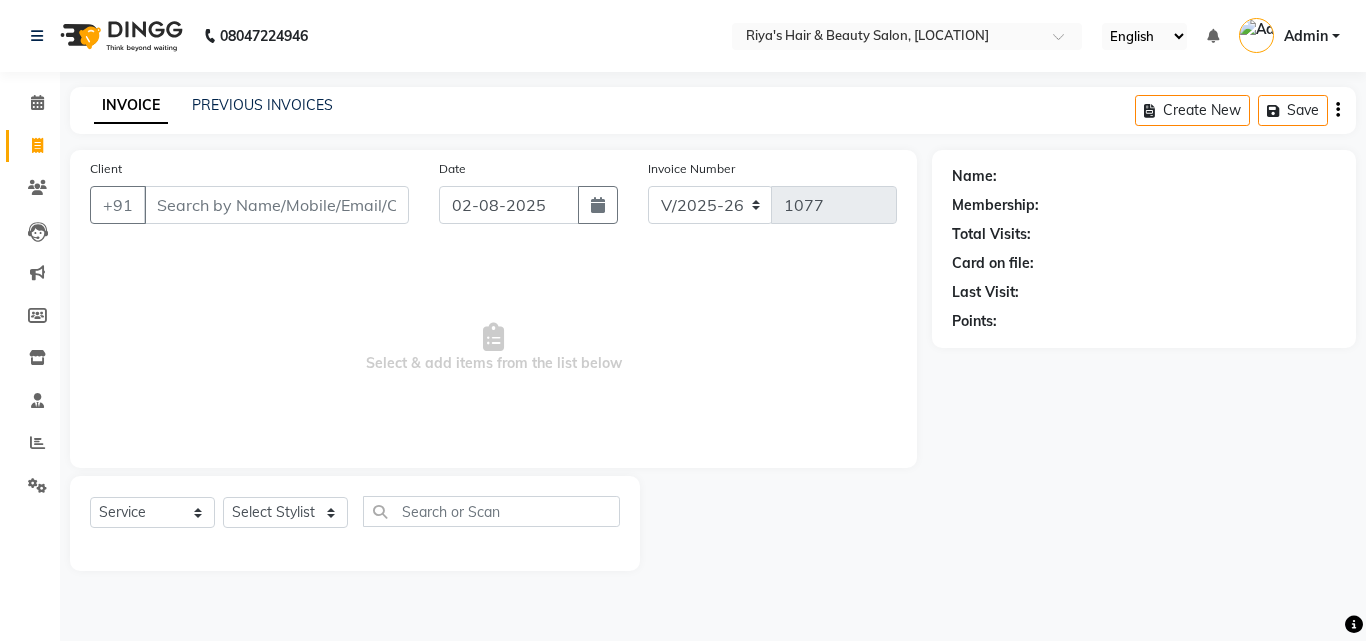 click on "Client" at bounding box center [276, 205] 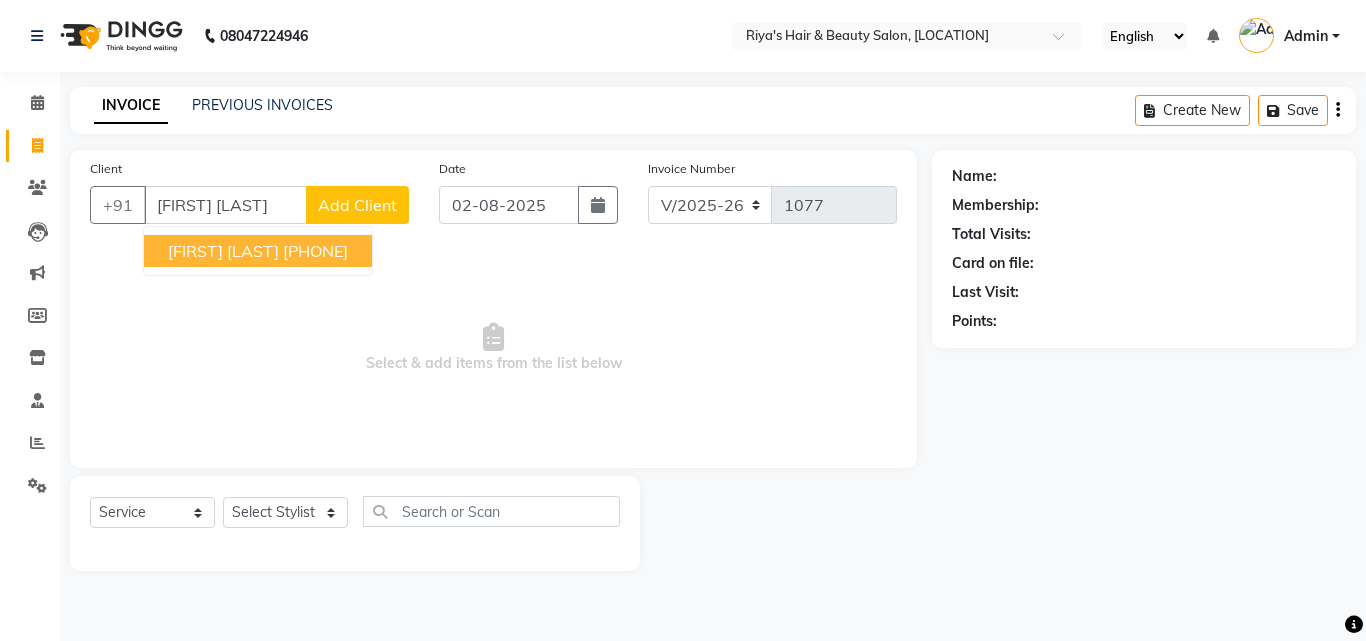click on "[PHONE]" at bounding box center (315, 251) 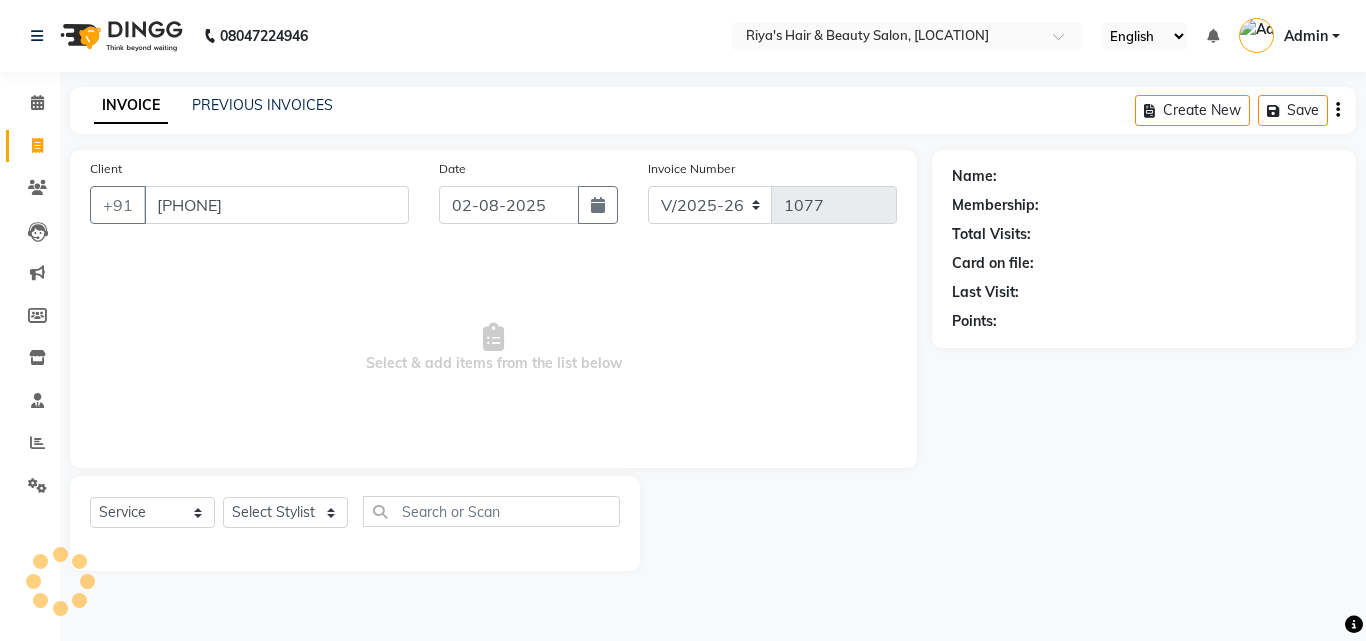 type on "[PHONE]" 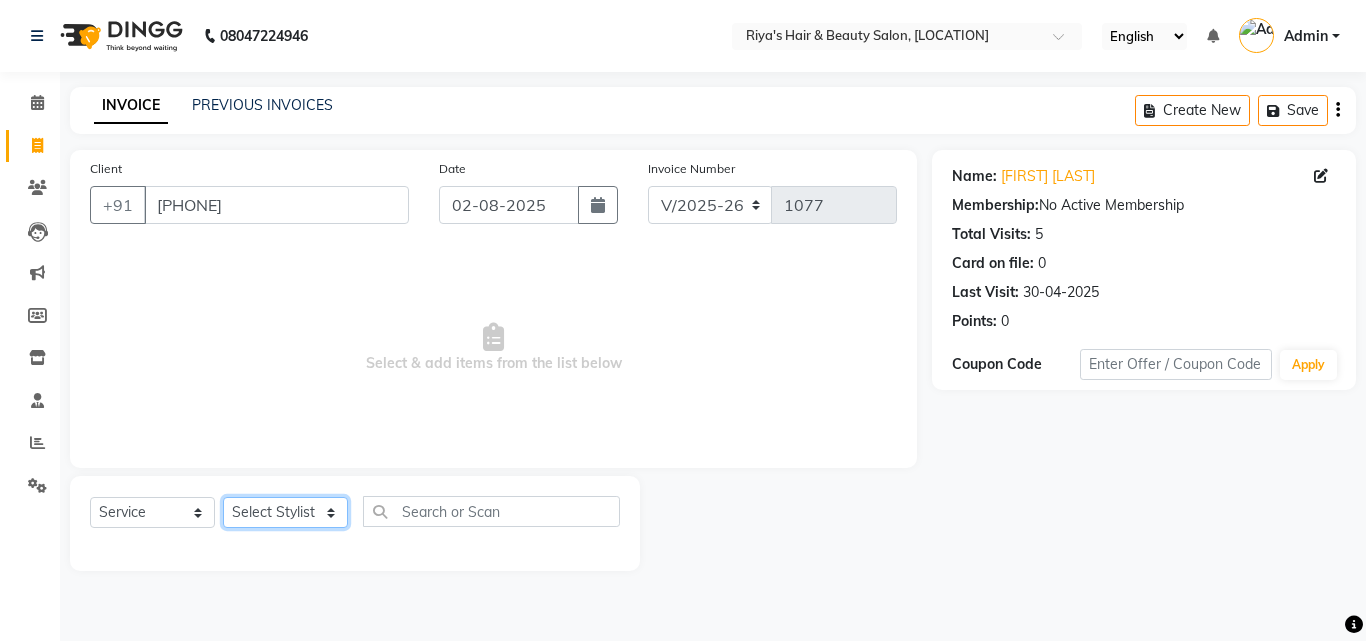 click on "Select Stylist [FIRST] [LAST] [FIRST] [LAST] [FIRST] [LAST] [FIRST] [LAST] [FIRST] [LAST] [FIRST] [LAST] [FIRST] [LAST] [FIRST] [LAST]" 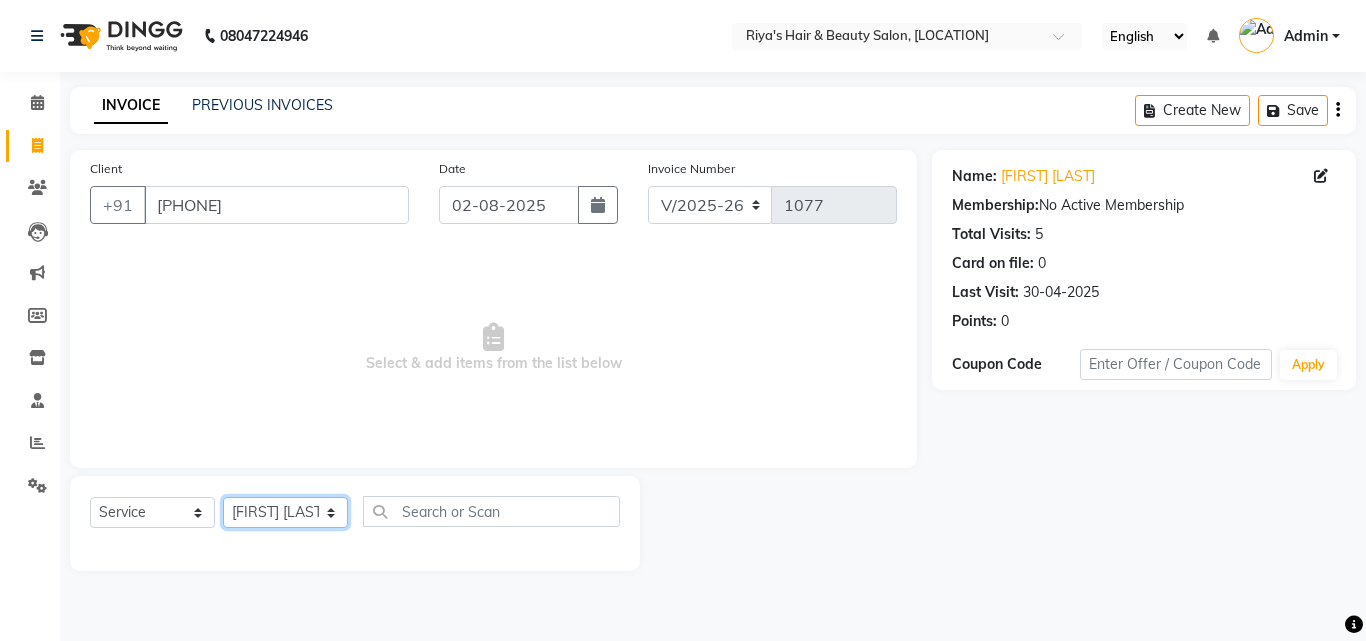 click on "Select Stylist [FIRST] [LAST] [FIRST] [LAST] [FIRST] [LAST] [FIRST] [LAST] [FIRST] [LAST] [FIRST] [LAST] [FIRST] [LAST] [FIRST] [LAST]" 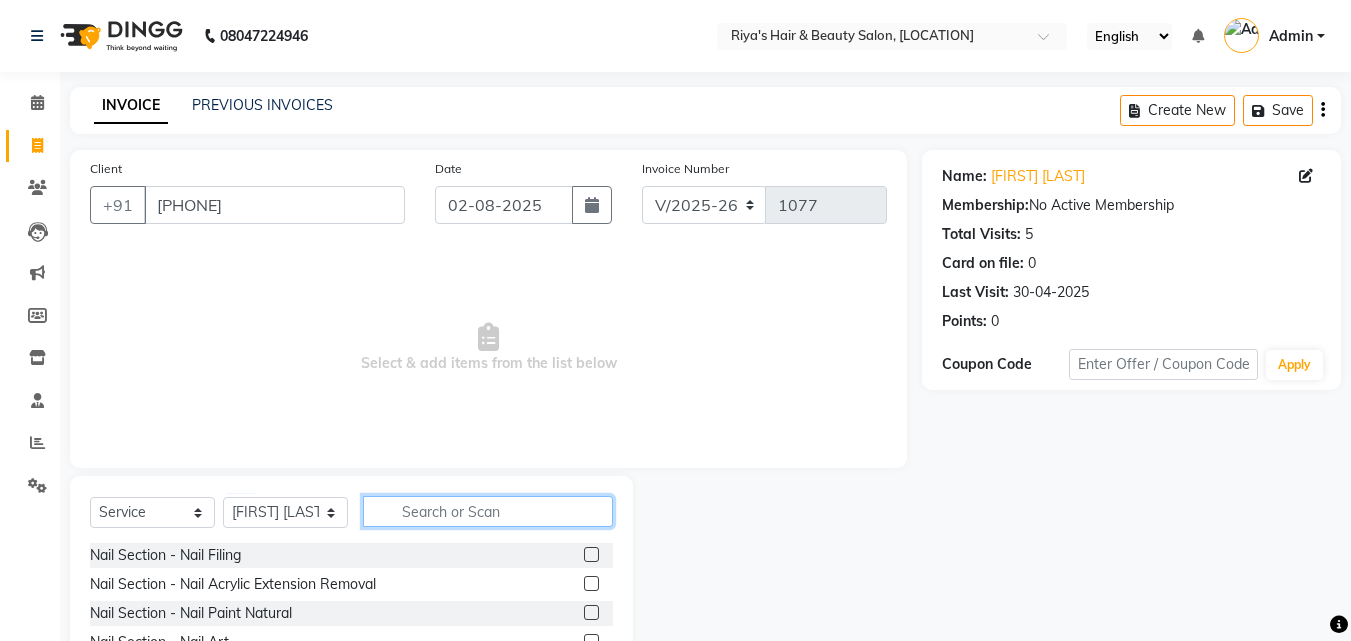 click 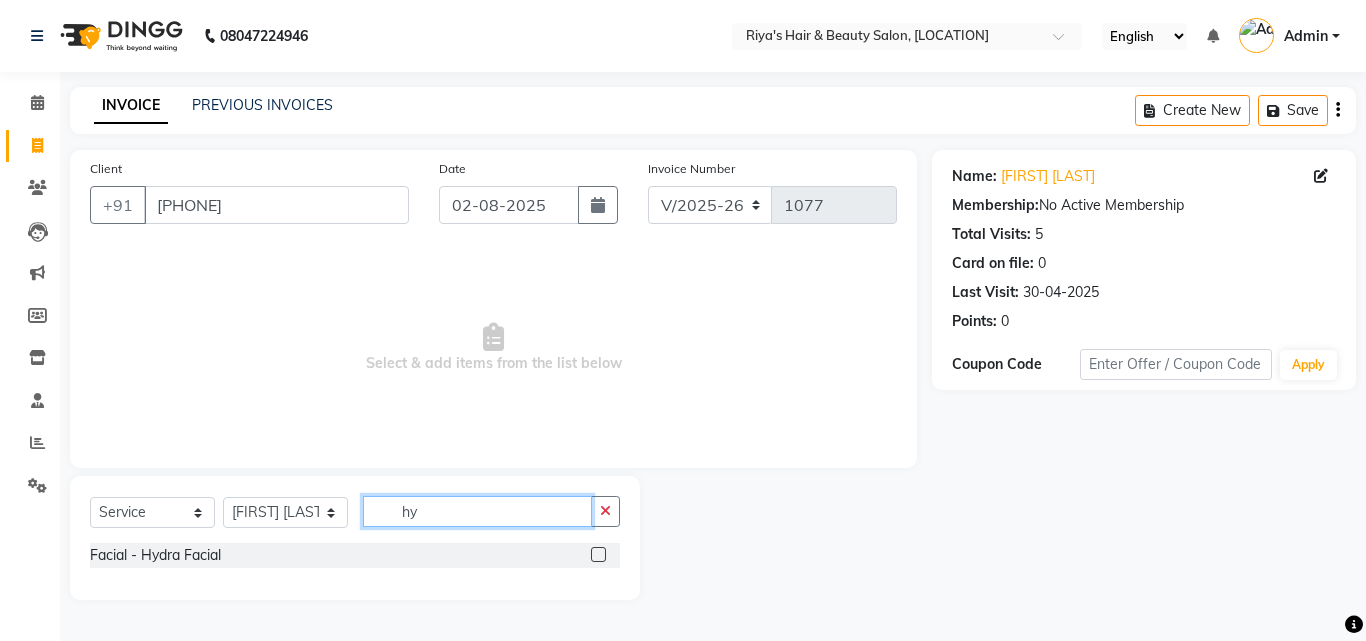 type on "hy" 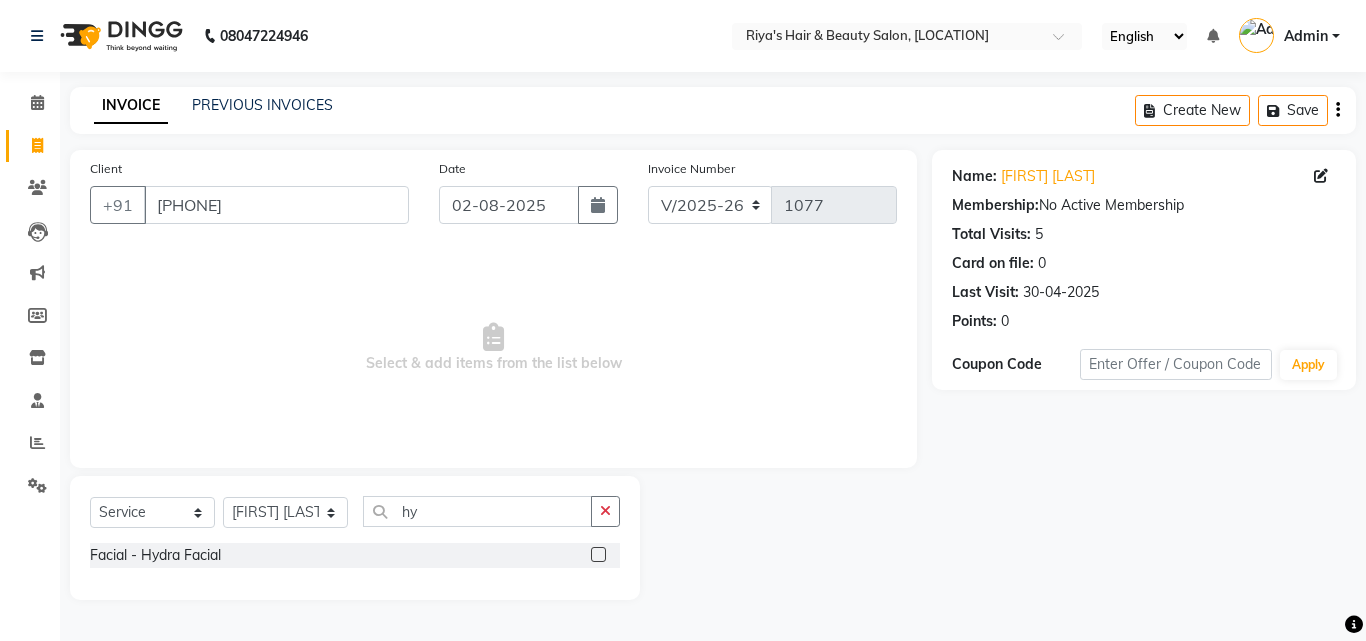 click 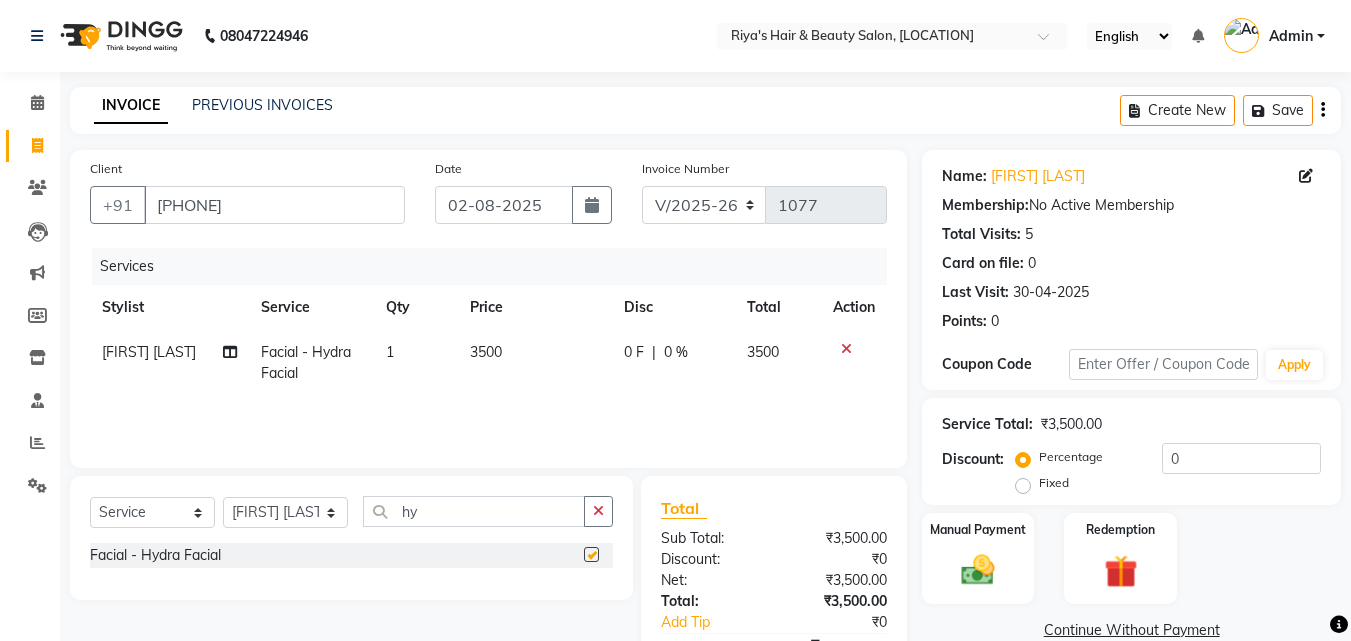 checkbox on "false" 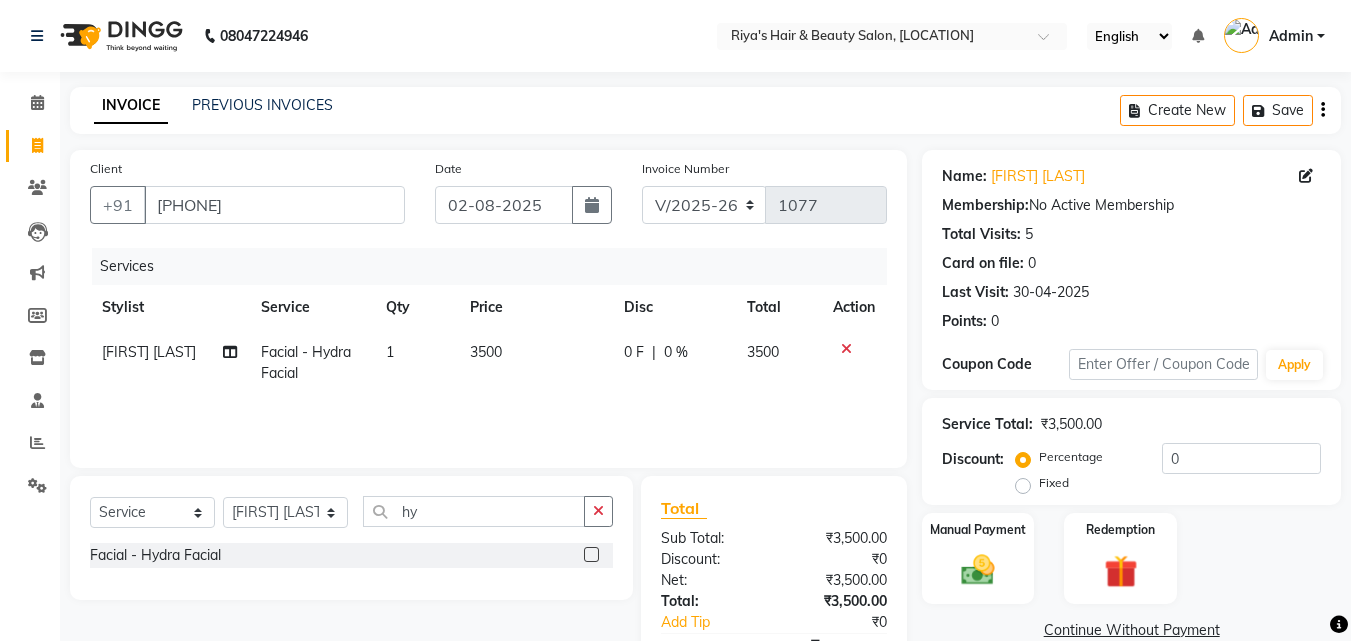 click on "3500" 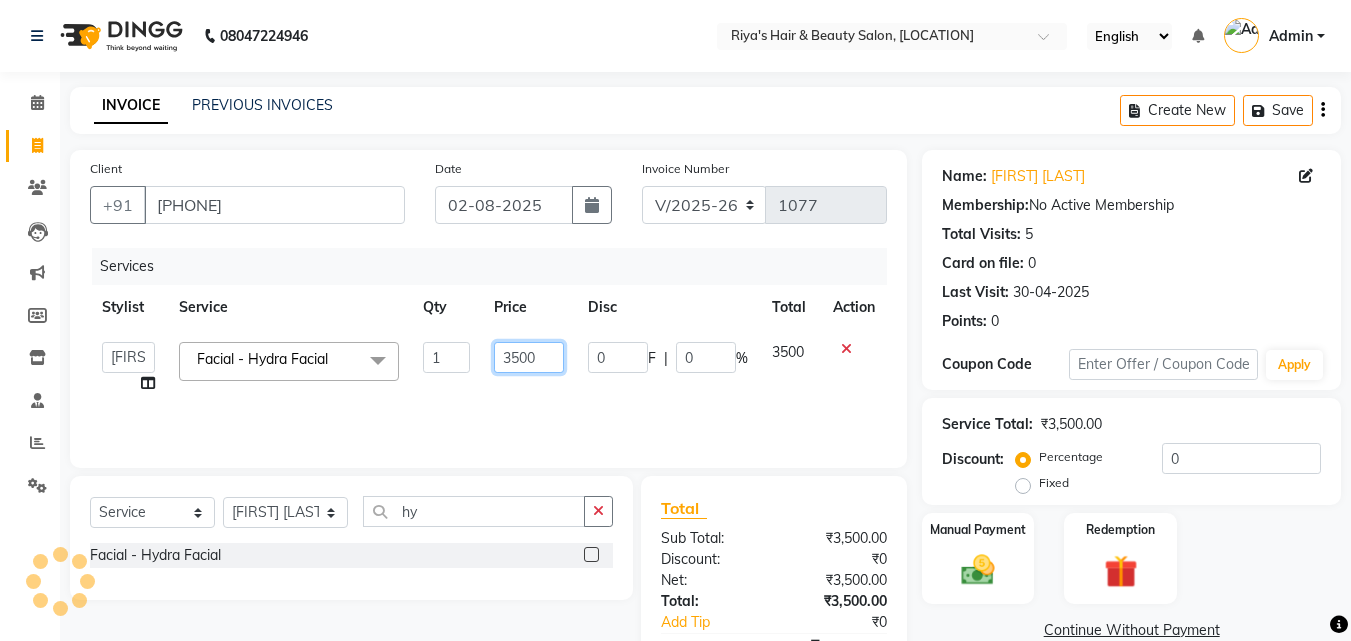 click on "3500" 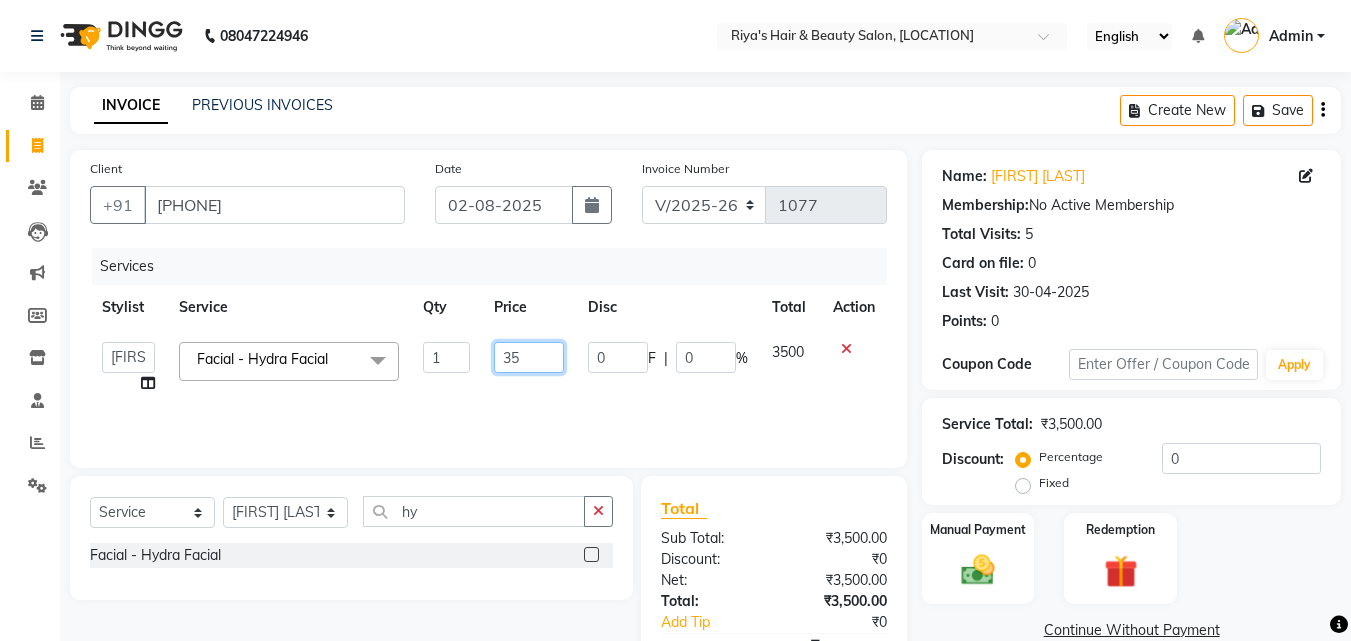 type on "3" 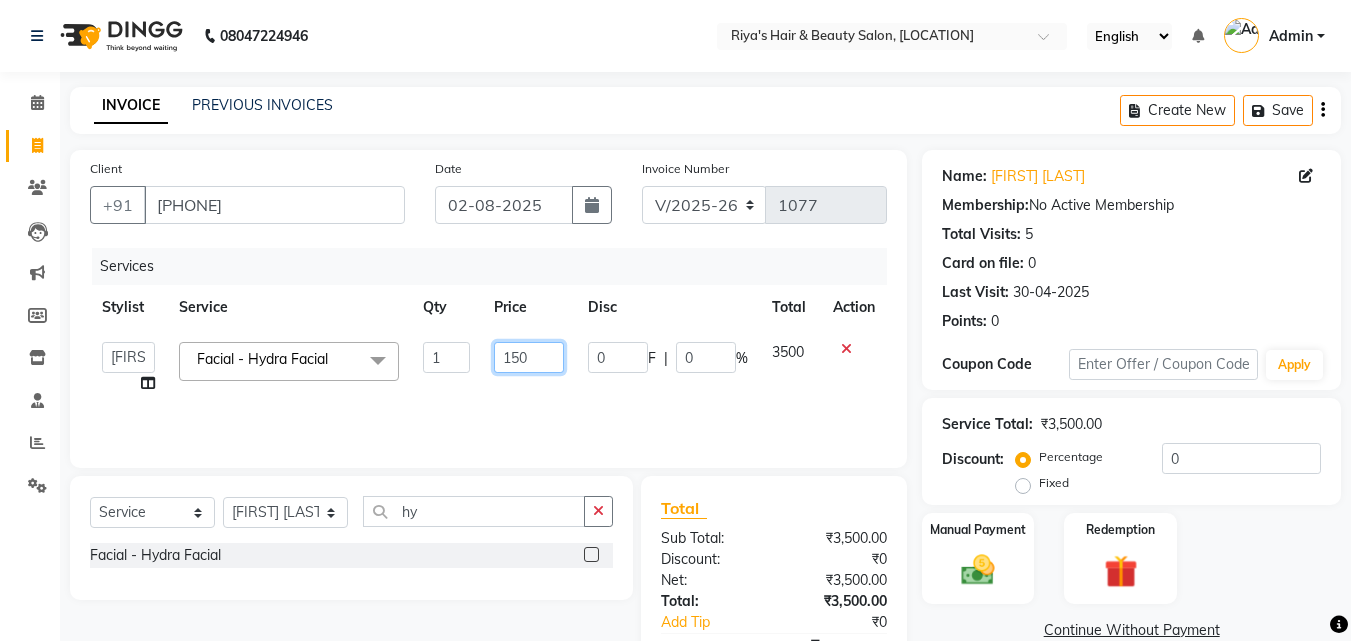 type on "1500" 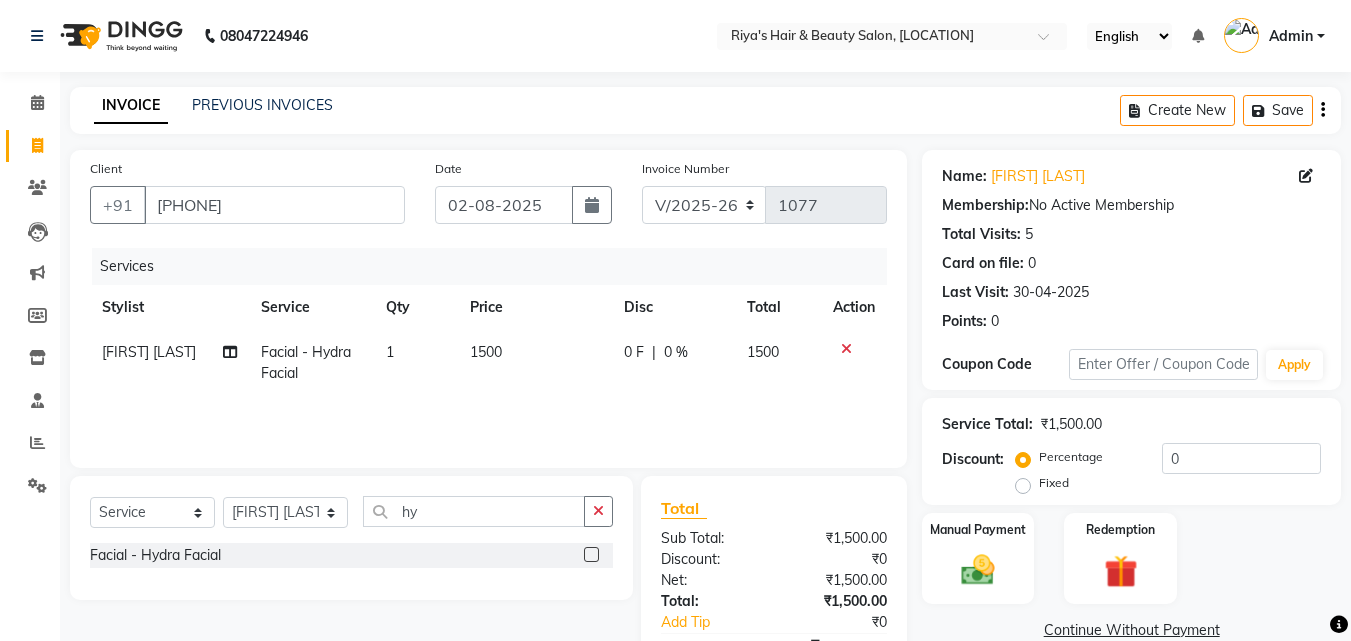 click on "Client +[PHONE] Date 02-08-2025 Invoice Number V/2025 V/2025-26 1077 Services Stylist Service Qty Price Disc Total Action [FIRST] [LAST] Facial - Hydra Facial  1 1500 0 F | 0 % 1500" 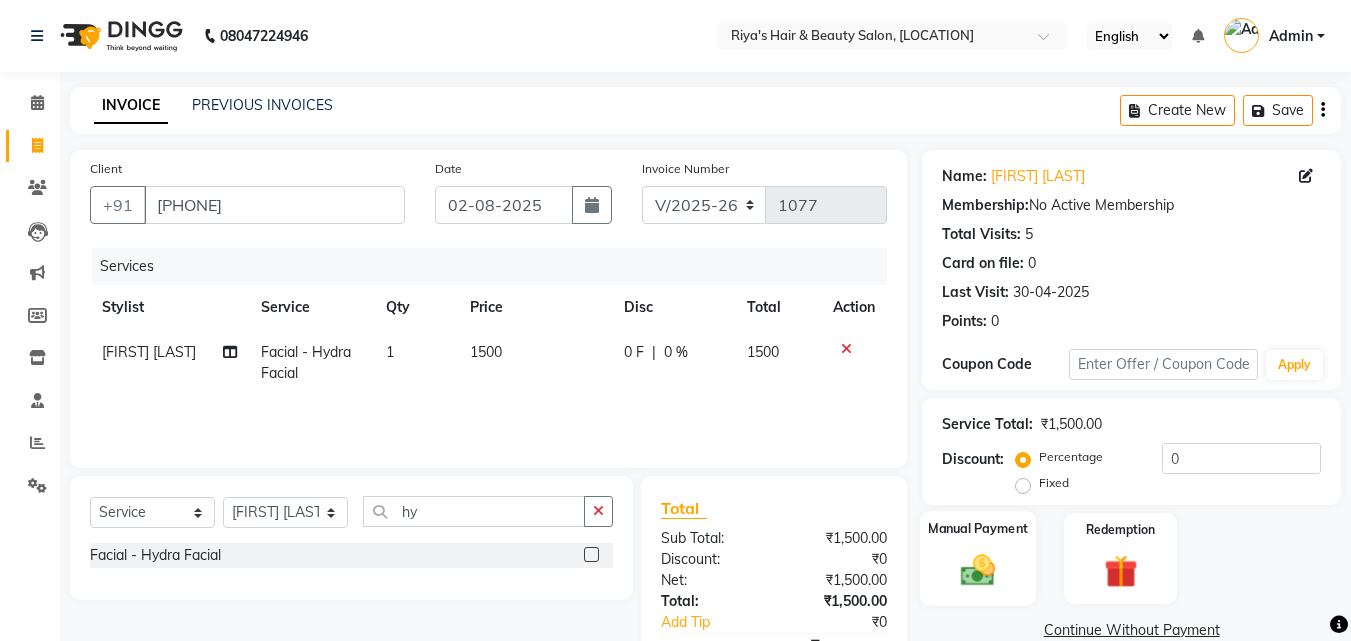click 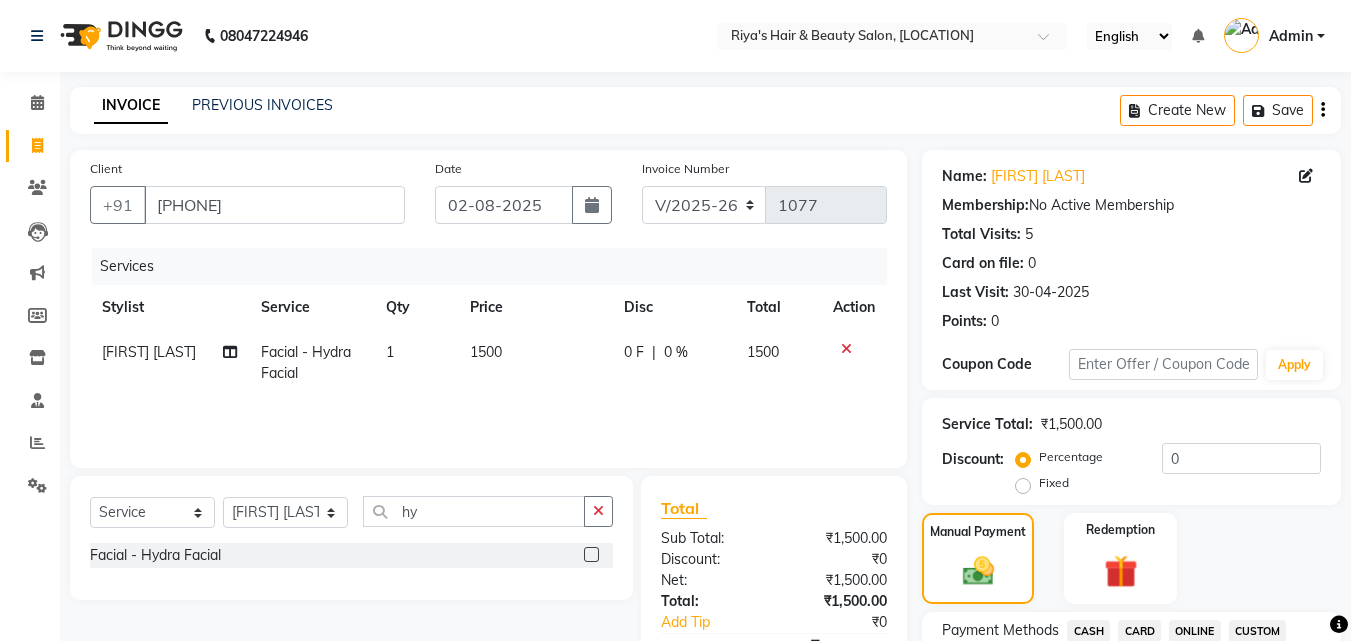 scroll, scrollTop: 560, scrollLeft: 0, axis: vertical 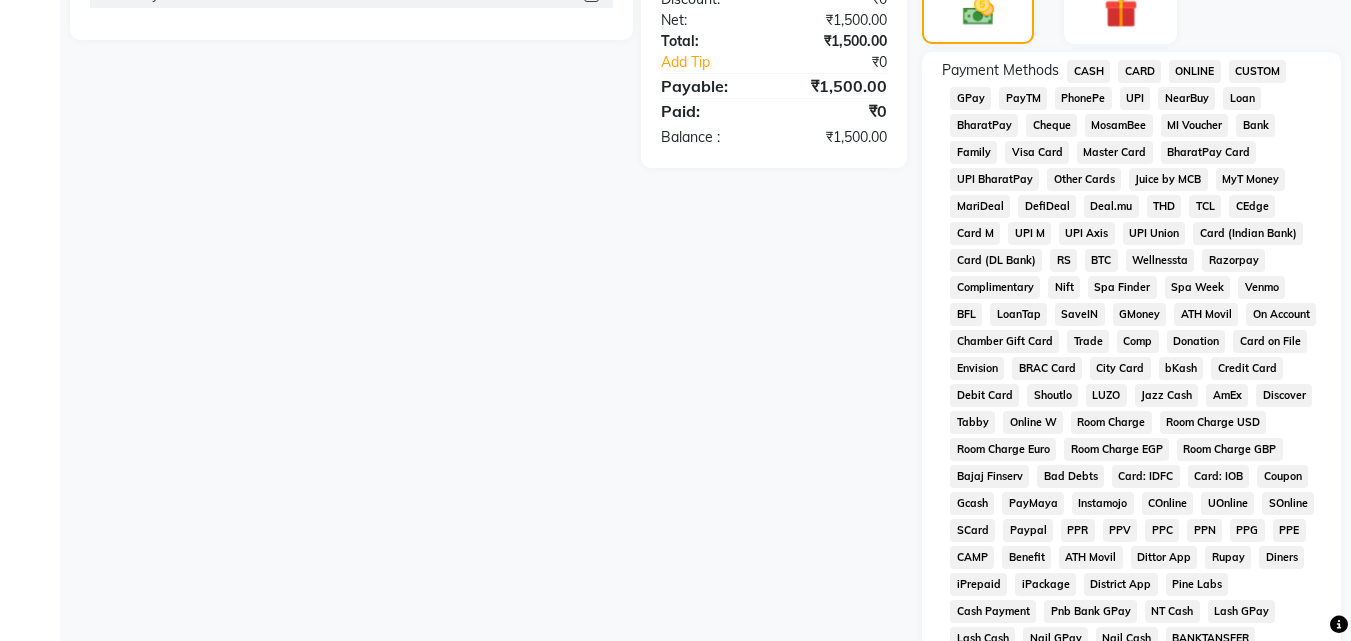 click on "GPay" 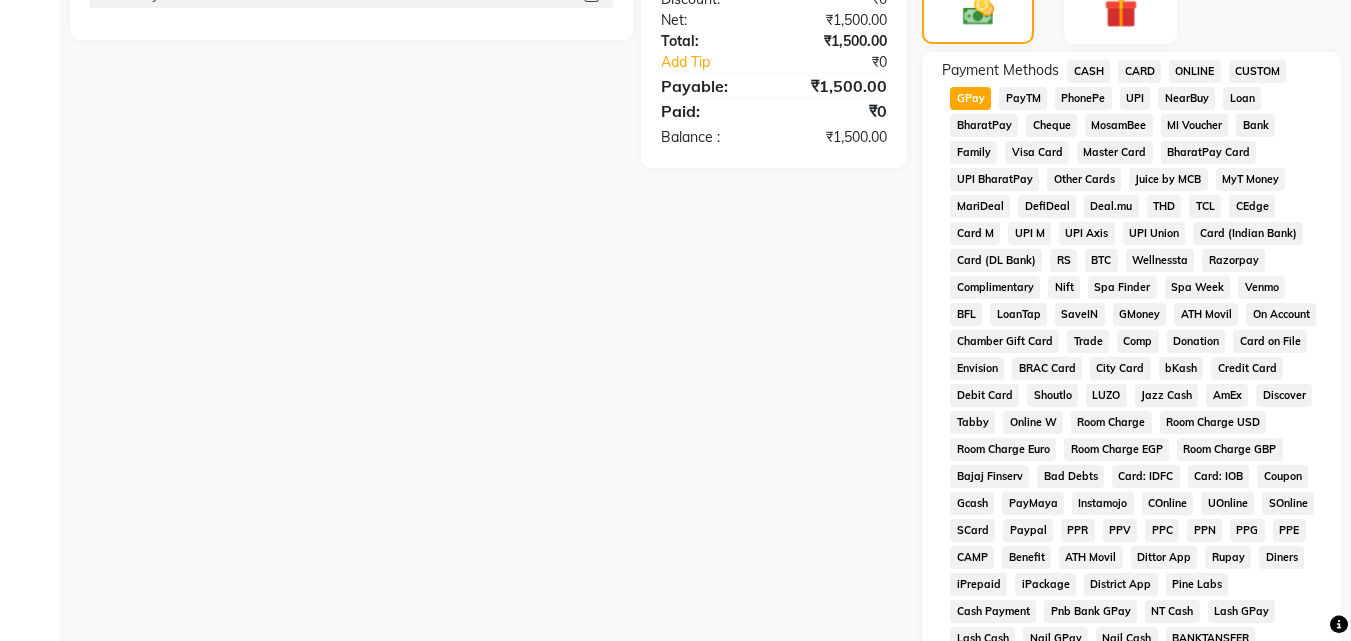 scroll, scrollTop: 861, scrollLeft: 0, axis: vertical 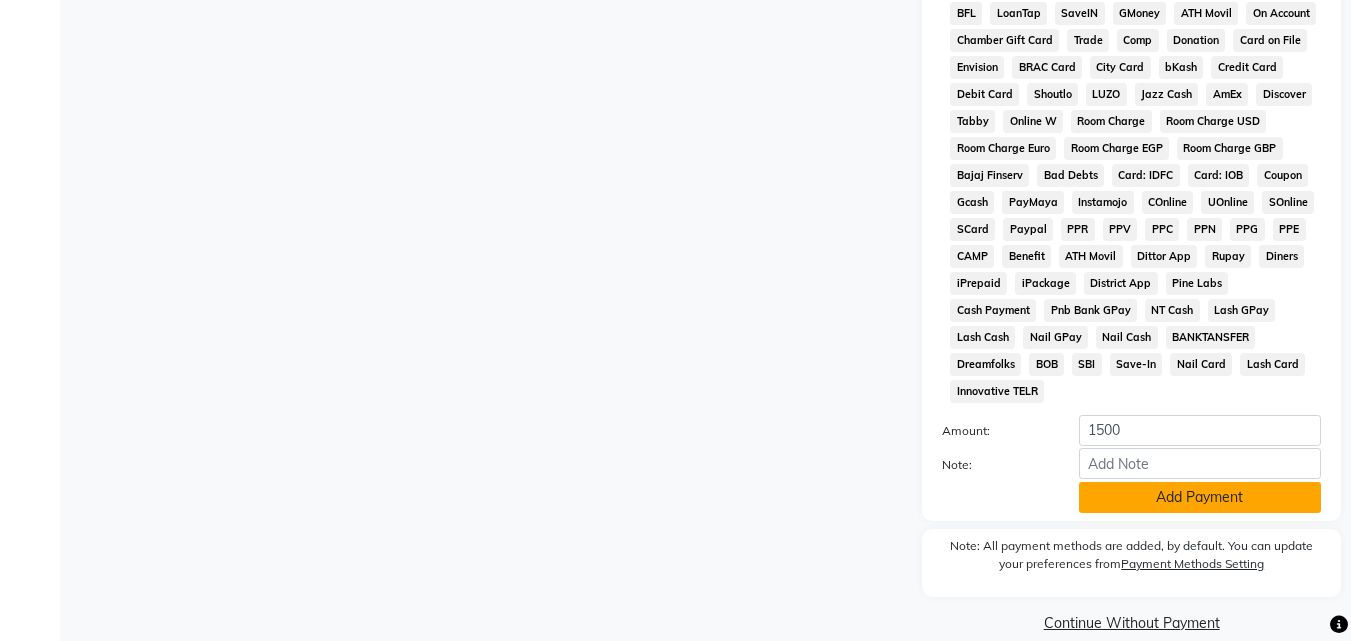 click on "Add Payment" 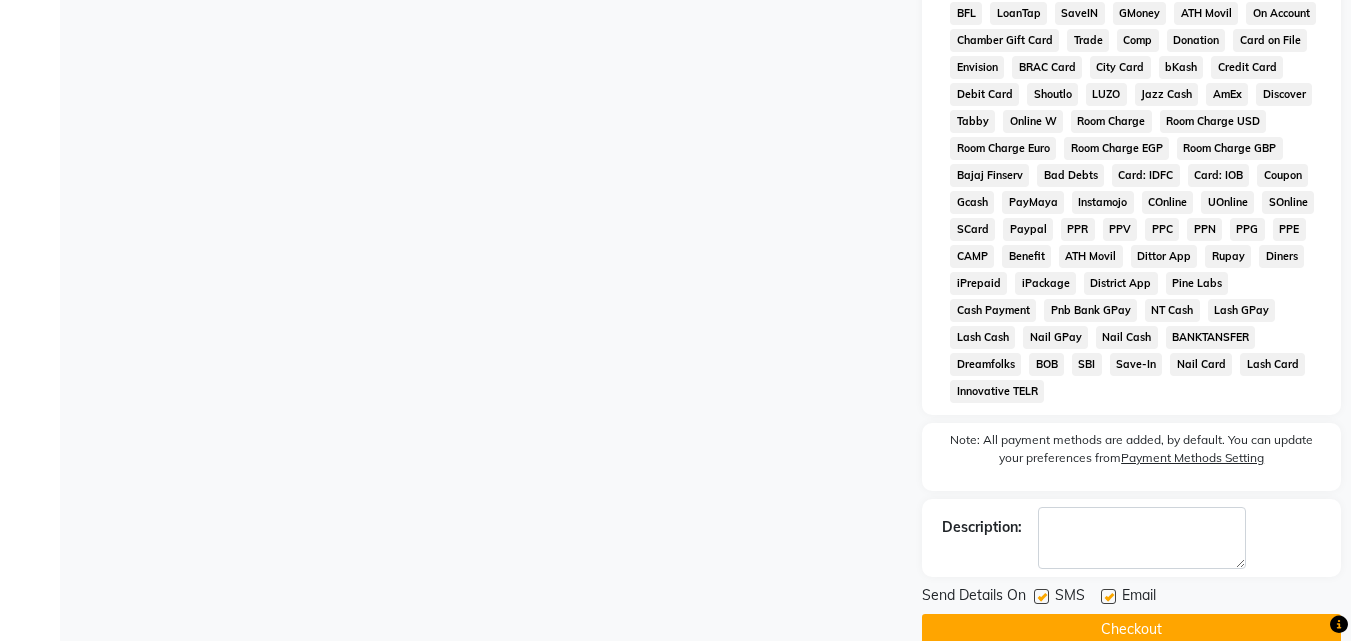 click on "Checkout" 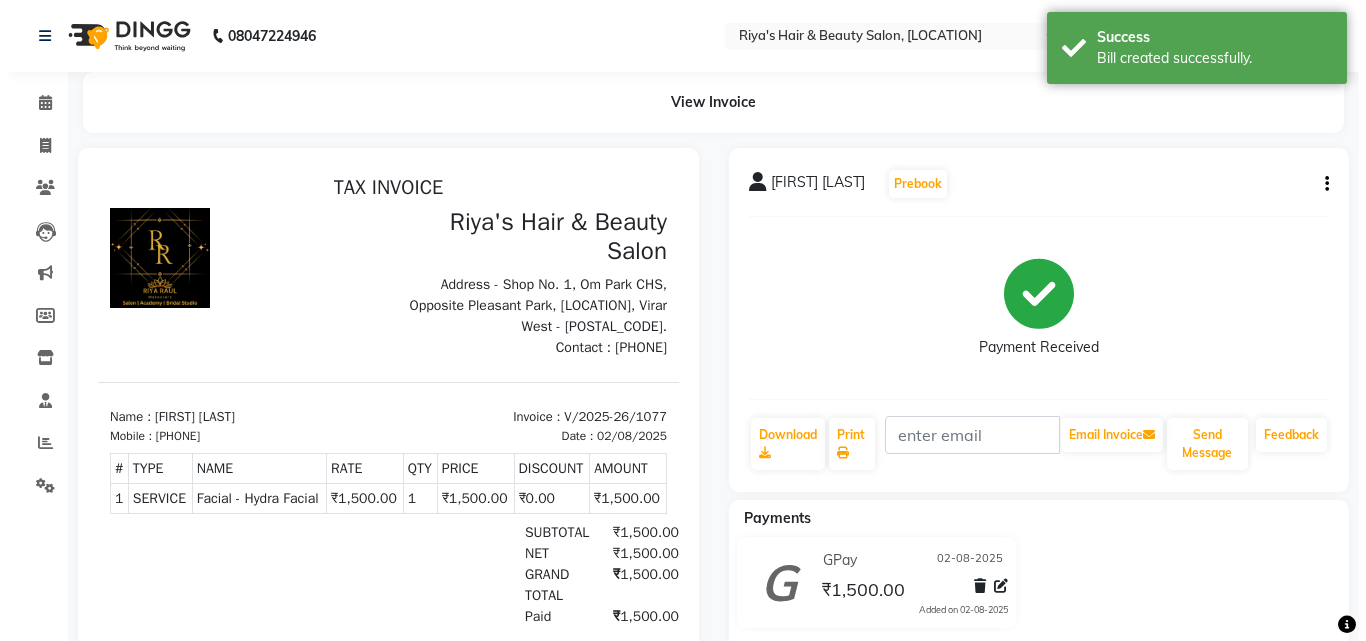 scroll, scrollTop: 0, scrollLeft: 0, axis: both 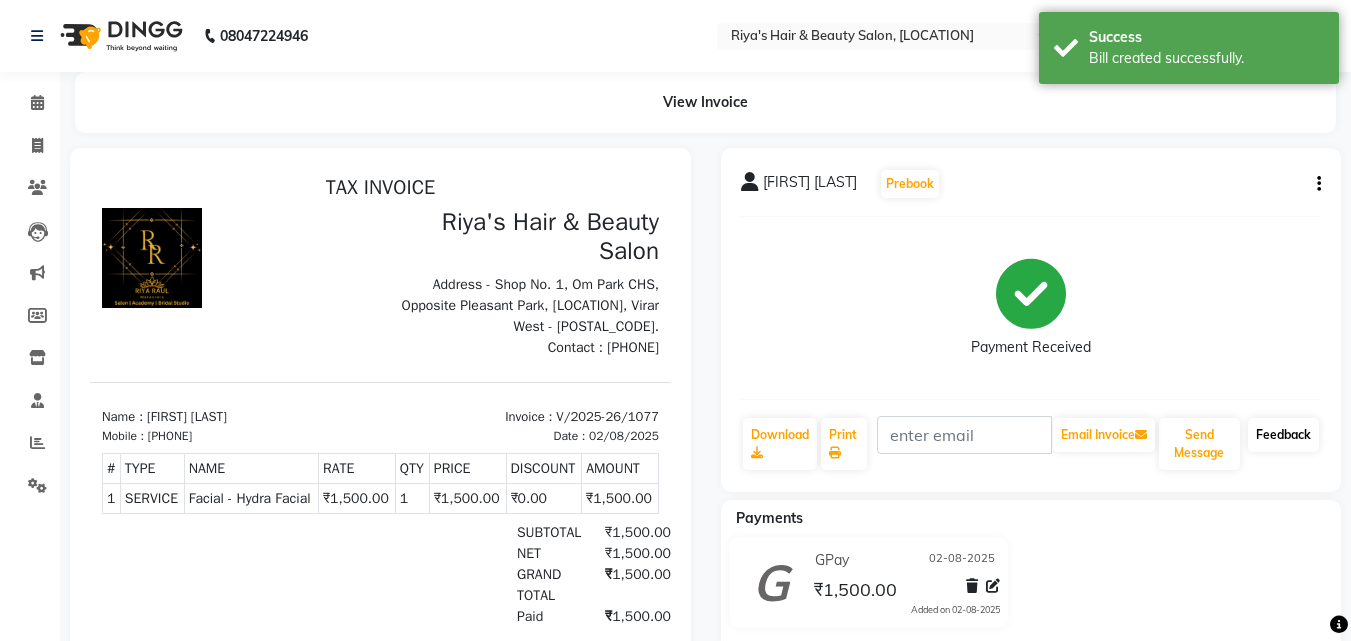 click on "Feedback" 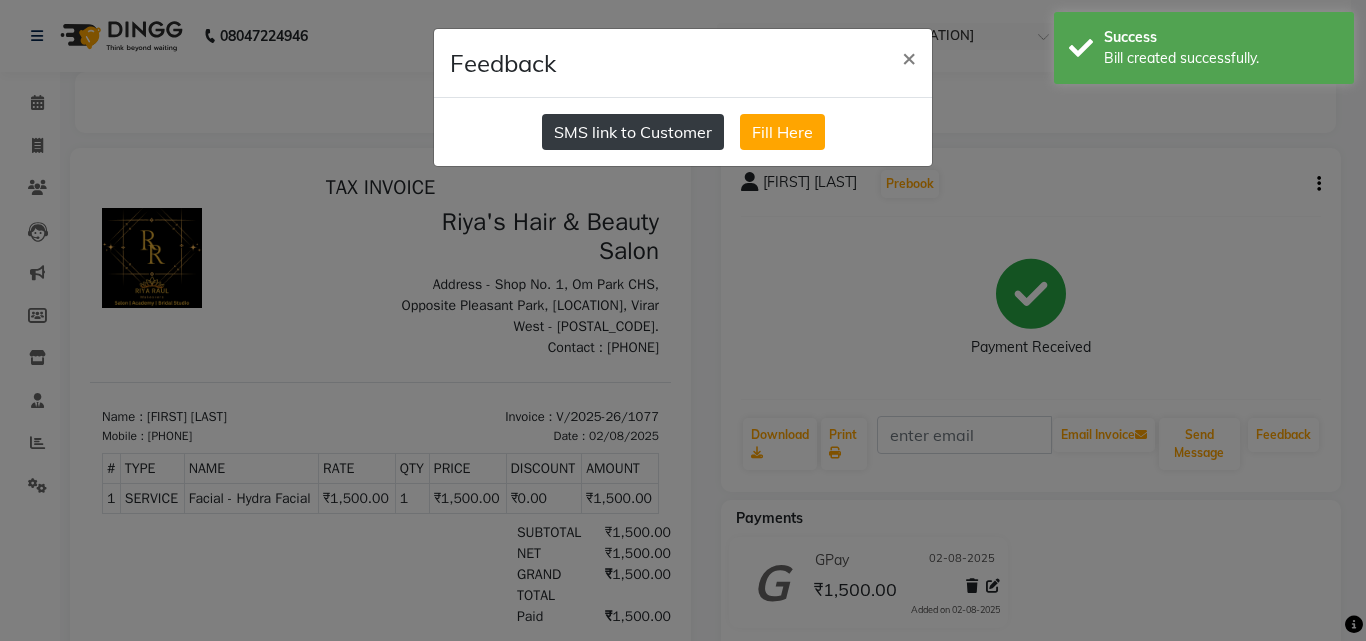 click on "SMS link to Customer" 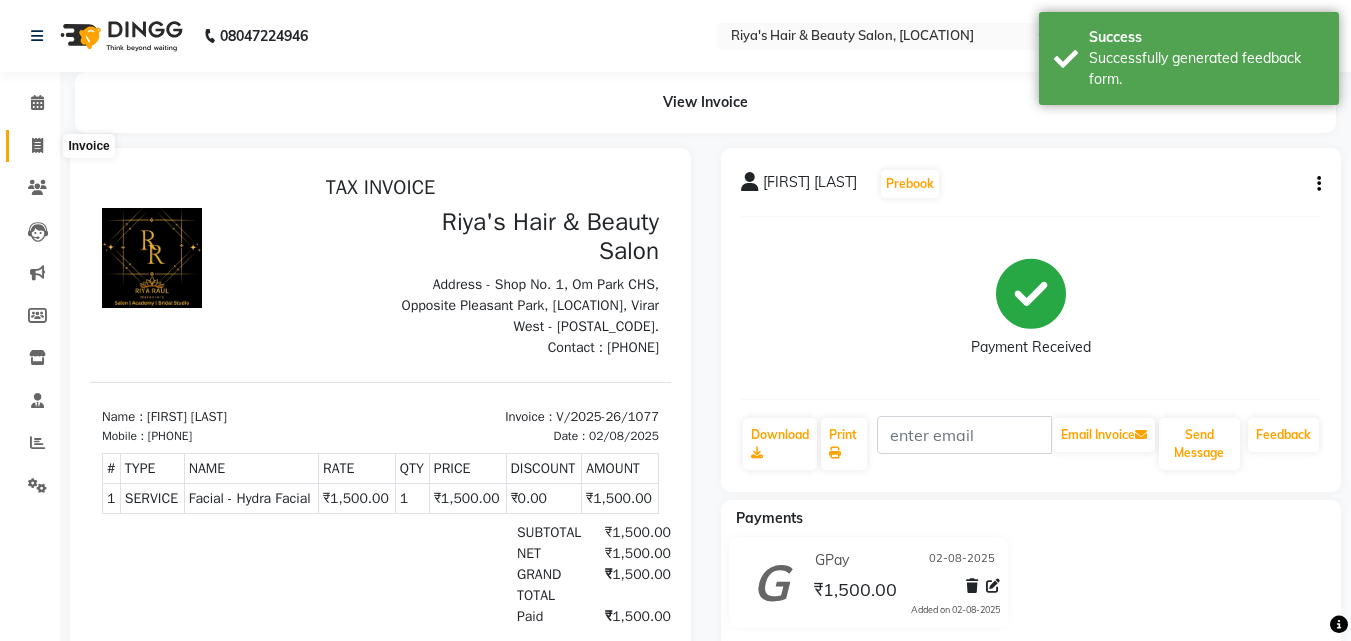 click 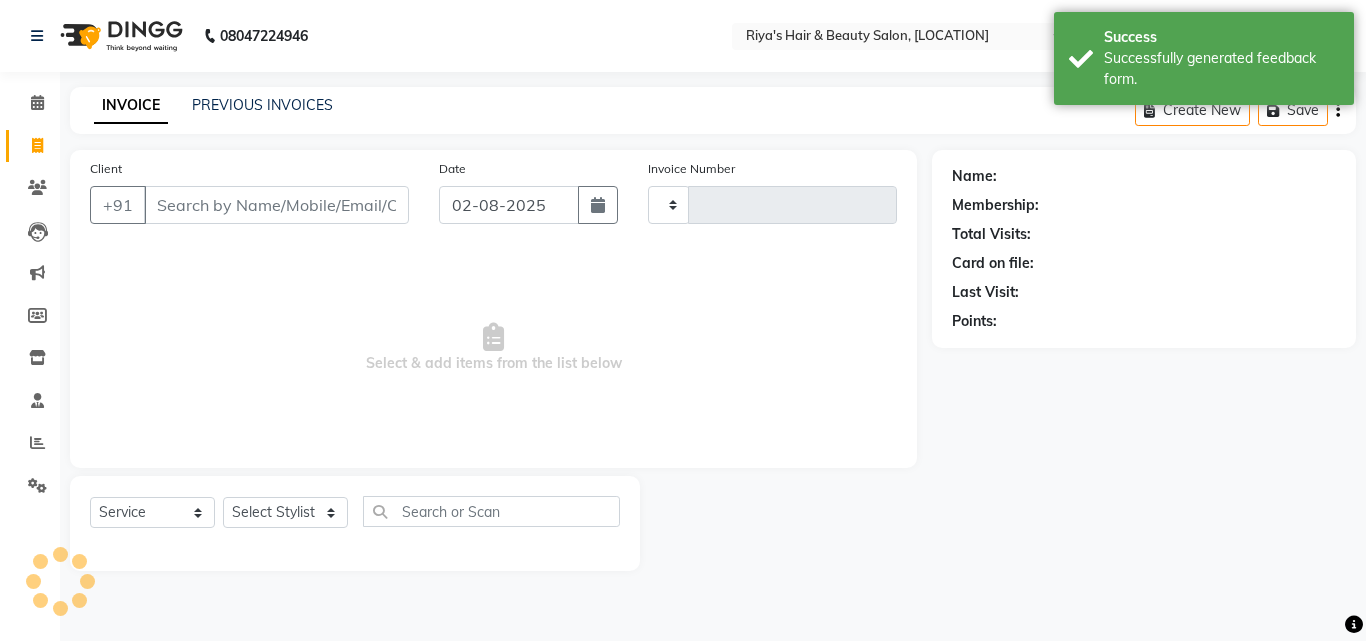 type on "1078" 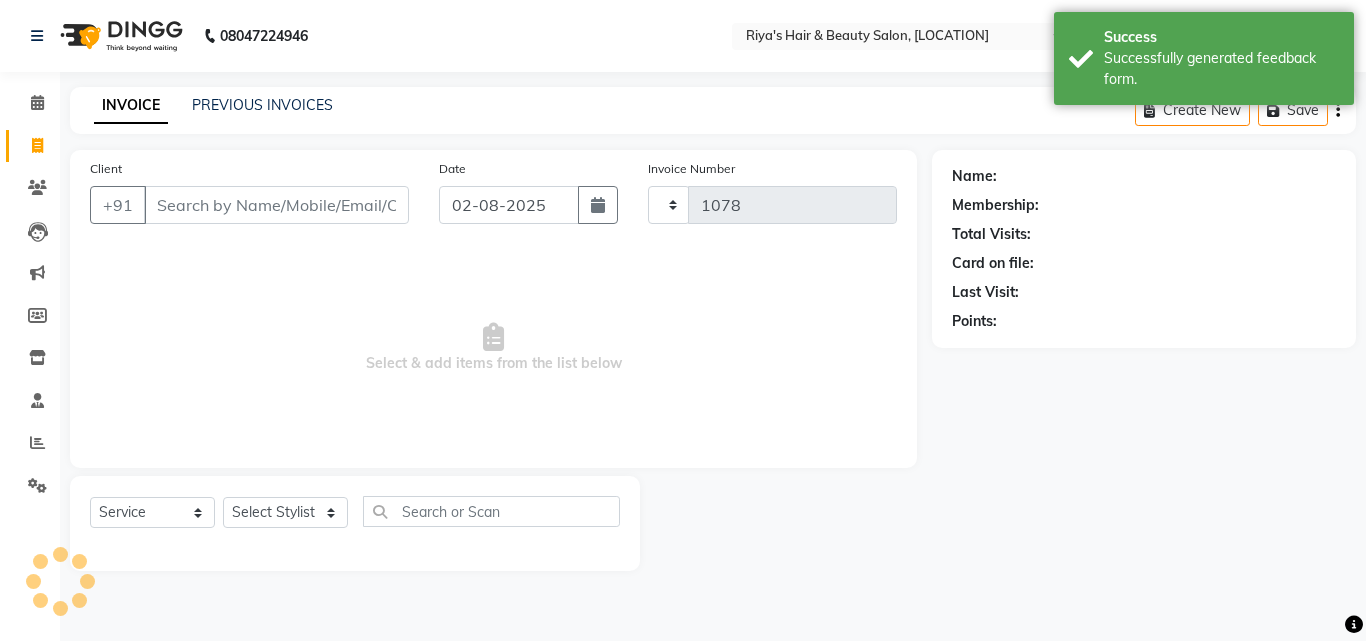 select on "5401" 